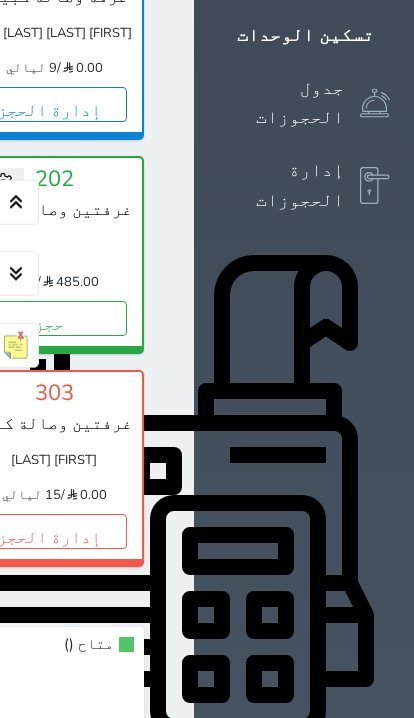 scroll, scrollTop: 415, scrollLeft: 0, axis: vertical 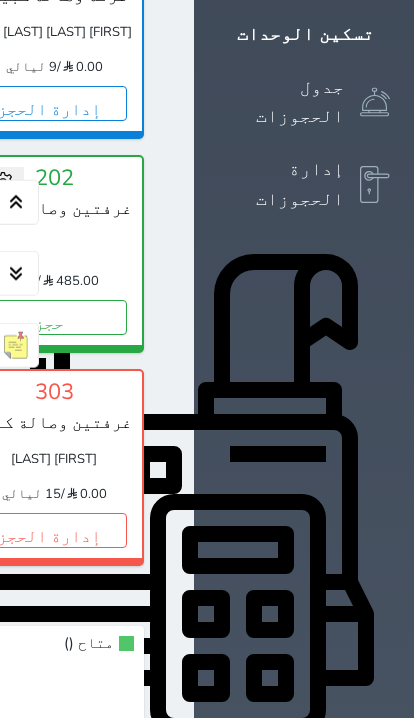 click on "إدارة الحجز" at bounding box center [-342, 317] 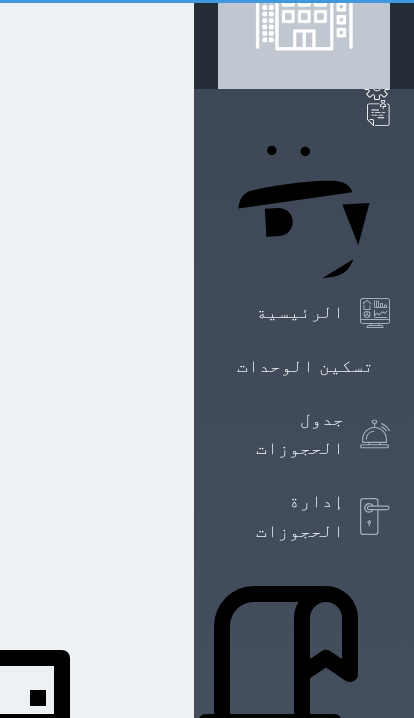 scroll, scrollTop: 0, scrollLeft: 0, axis: both 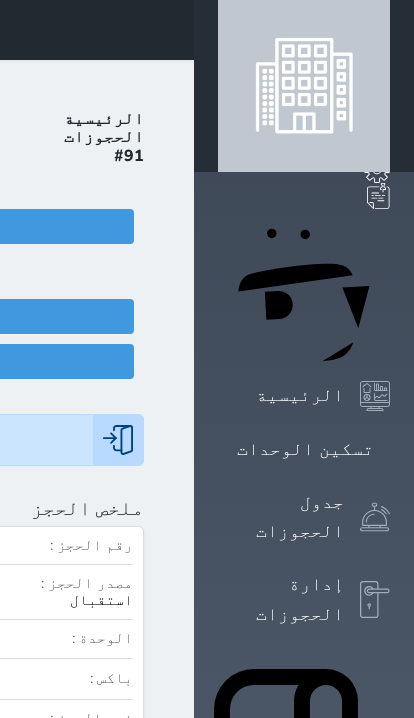 select 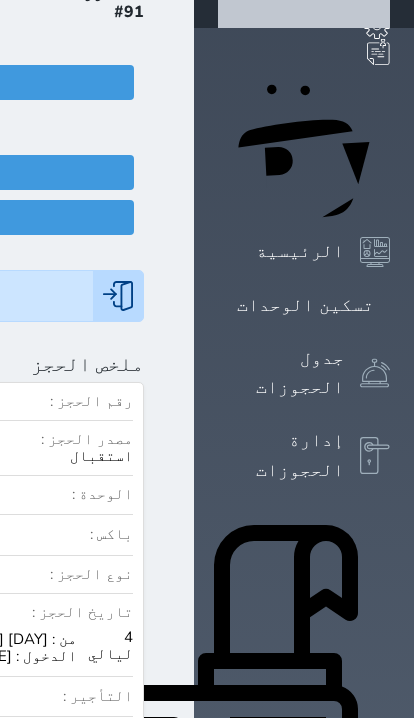 scroll, scrollTop: 141, scrollLeft: 0, axis: vertical 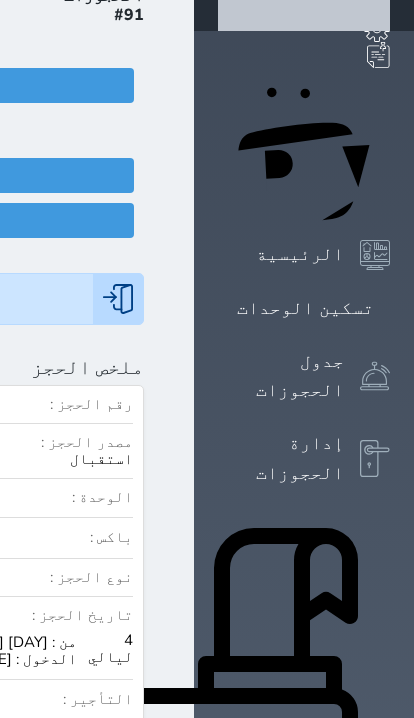 click at bounding box center (-799, 367) 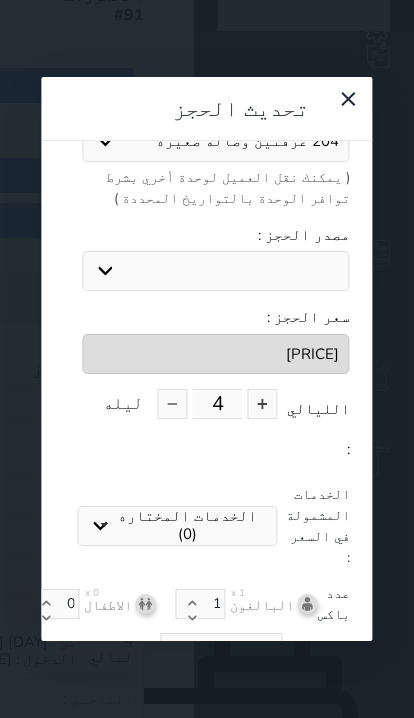 scroll, scrollTop: 342, scrollLeft: -9, axis: both 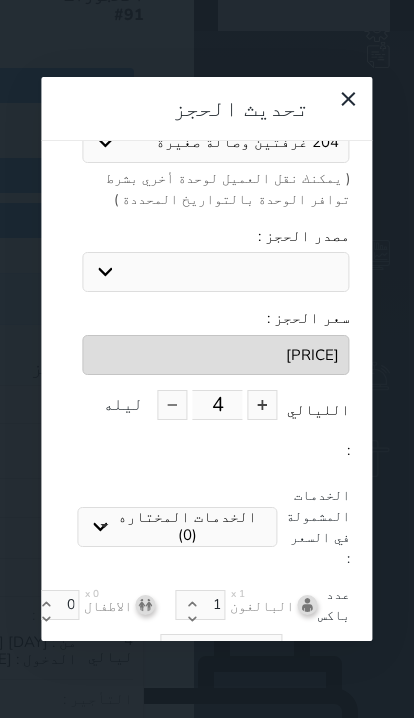 click 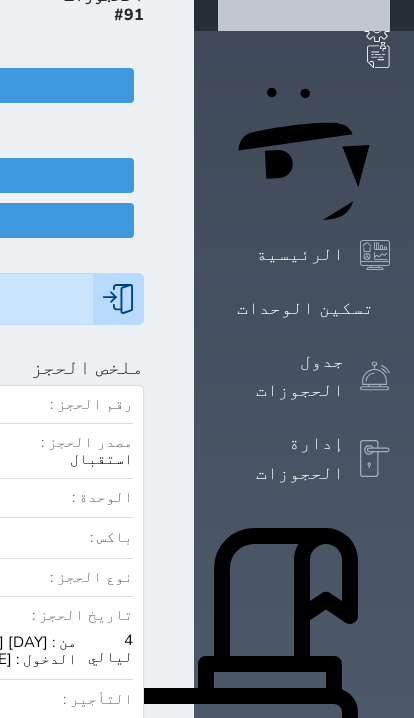 click on "ملخص الحجز           تحديث الحجز
بعض المدخلات تم تعطيلها ولا يمكن تعديلها فى عملية تحديث الحجز لوجود فواتير على هذا الحجز
نوع الإيجار :     يومي     شهري   تاريخ بداية ونهاية الحجز :     الوحدة :   204 غرفتين وصالة صغيرة   102 غرفتين وصالة كبيرة 202 غرفتين وصالة كبيرة 201 غرفتين وصالة صغيرة   ( يمكنك نقل العميل لوحدة أخري بشرط توافر الوحدة بالتواريخ المحددة )   مصدر الحجز :   استقبال الموقع الإلكتروني [FIRST] [LAST] حاذر ان آر بي ان بي المسافر اكسبيديا مواقع التواصل الإجتماعي اويو اخرى     سعر الحجز :   [PRICE]         الليالي :     4     ليله      الخدمات المختاره (0)" at bounding box center (-336, 1013) 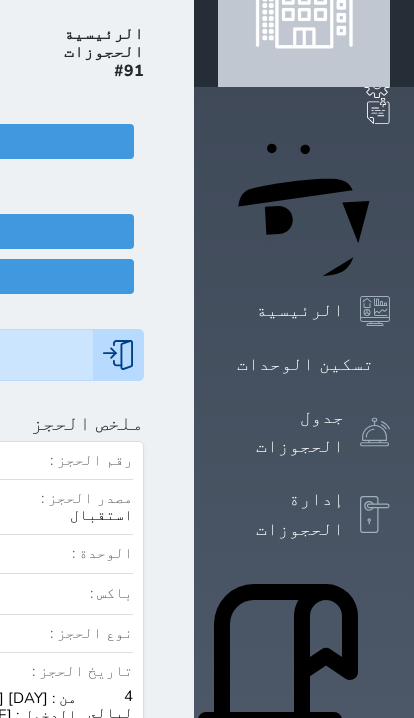 scroll, scrollTop: 0, scrollLeft: 0, axis: both 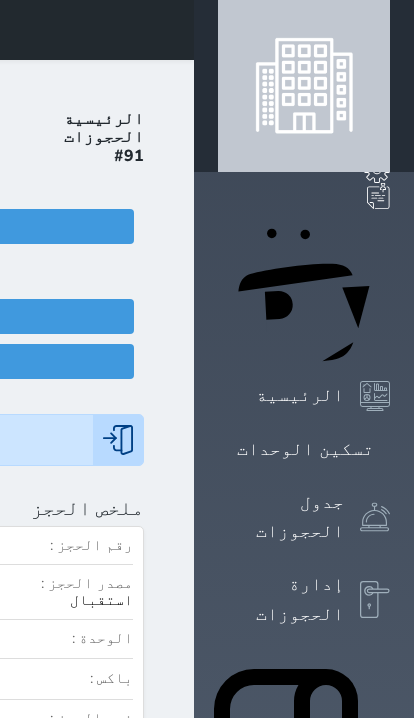 click on "ملخص الحجز           تحديث الحجز
بعض المدخلات تم تعطيلها ولا يمكن تعديلها فى عملية تحديث الحجز لوجود فواتير على هذا الحجز
نوع الإيجار :     يومي     شهري   تاريخ بداية ونهاية الحجز :     الوحدة :   204 غرفتين وصالة صغيرة   102 غرفتين وصالة كبيرة 202 غرفتين وصالة كبيرة 201 غرفتين وصالة صغيرة   ( يمكنك نقل العميل لوحدة أخري بشرط توافر الوحدة بالتواريخ المحددة )   مصدر الحجز :   استقبال الموقع الإلكتروني [FIRST] [LAST] حاذر ان آر بي ان بي المسافر اكسبيديا مواقع التواصل الإجتماعي اويو اخرى     سعر الحجز :   [PRICE]         الليالي :     4     ليله      الخدمات المختاره (0)" at bounding box center (-336, 1154) 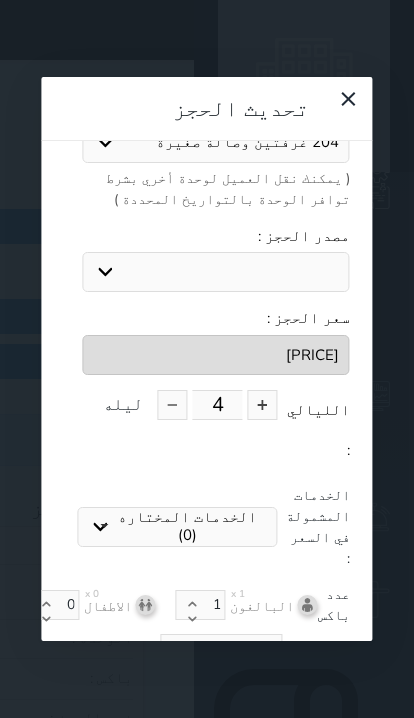 click at bounding box center [263, 405] 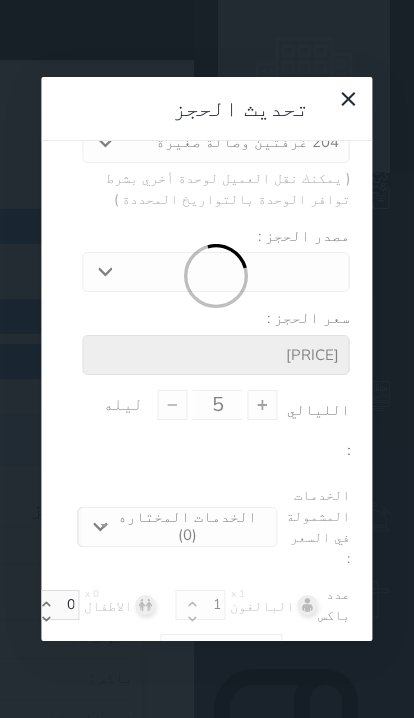 type on "2425.00" 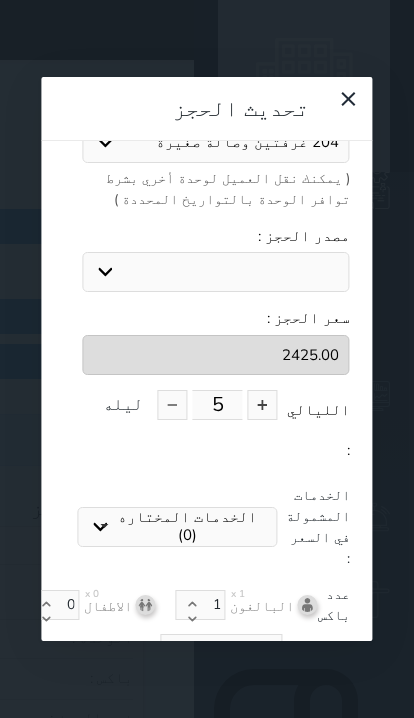 click at bounding box center [263, 405] 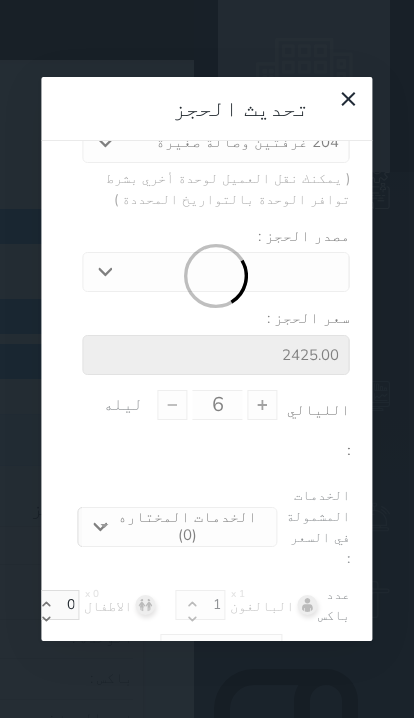 type on "2910.00" 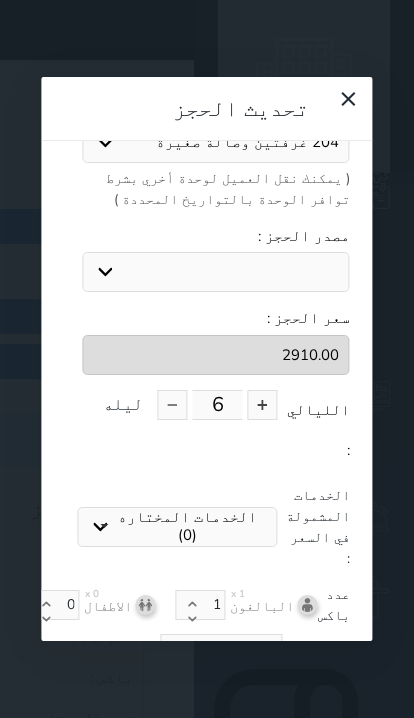 click at bounding box center [263, 405] 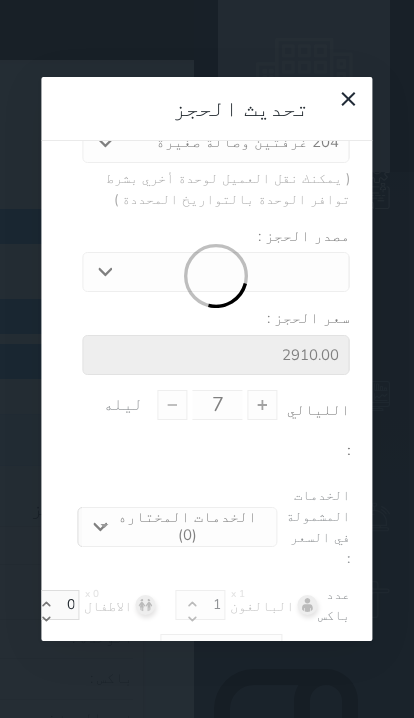 type on "[PRICE]" 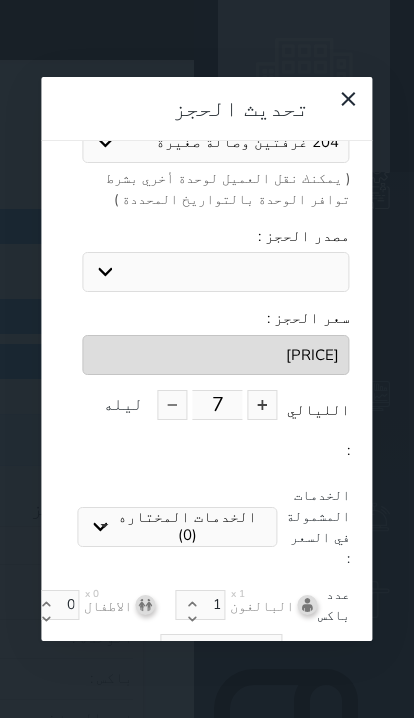 click at bounding box center [263, 405] 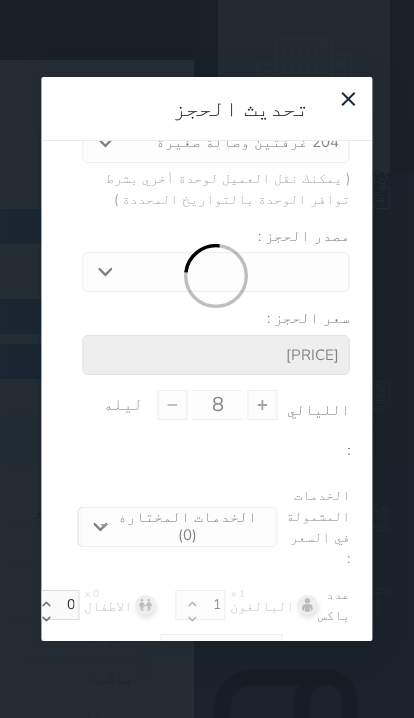 type on "3880.00" 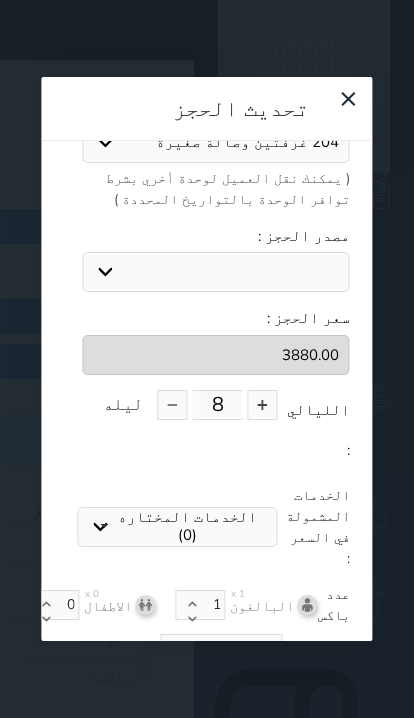 click at bounding box center (263, 405) 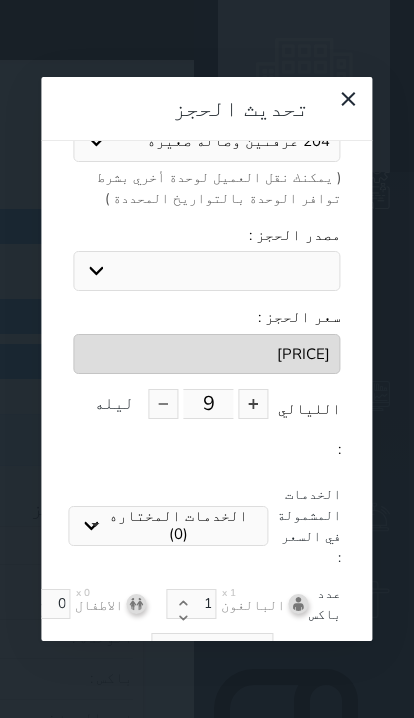 scroll, scrollTop: 342, scrollLeft: 0, axis: vertical 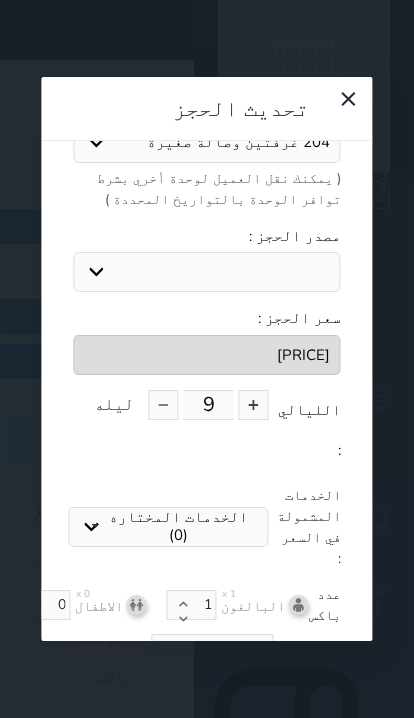 click on "تحديث الحجز" at bounding box center (206, 701) 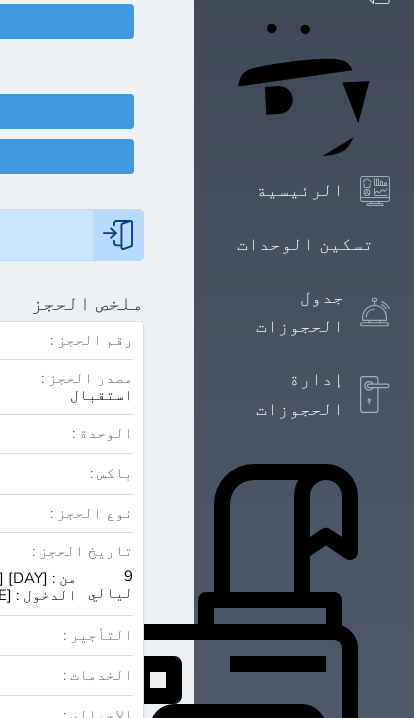 scroll, scrollTop: 203, scrollLeft: 0, axis: vertical 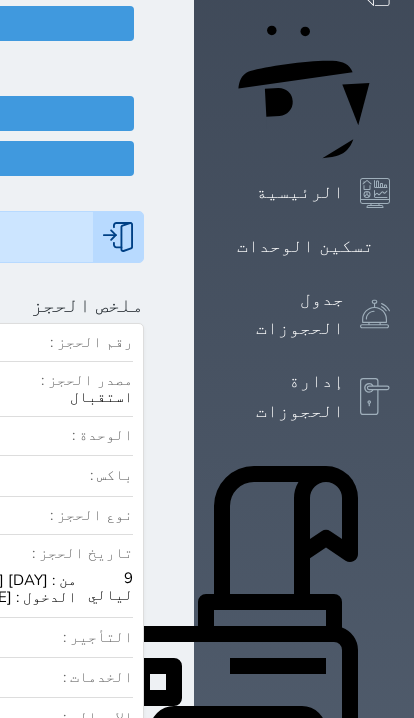 click at bounding box center [-799, 305] 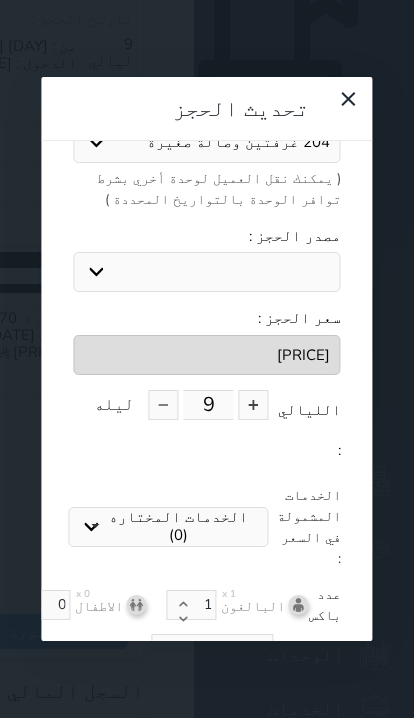 scroll, scrollTop: 789, scrollLeft: 0, axis: vertical 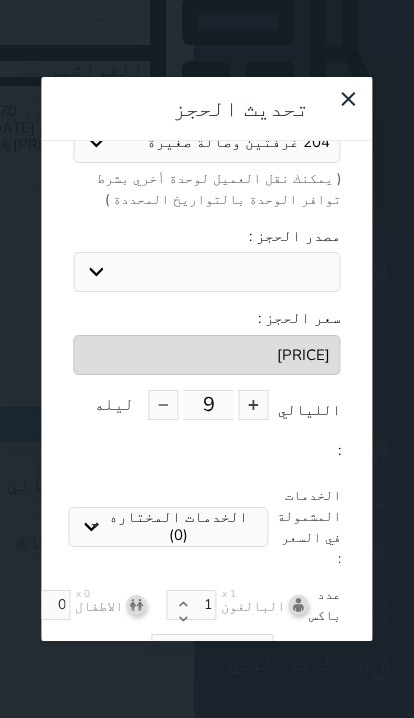 click at bounding box center (164, 405) 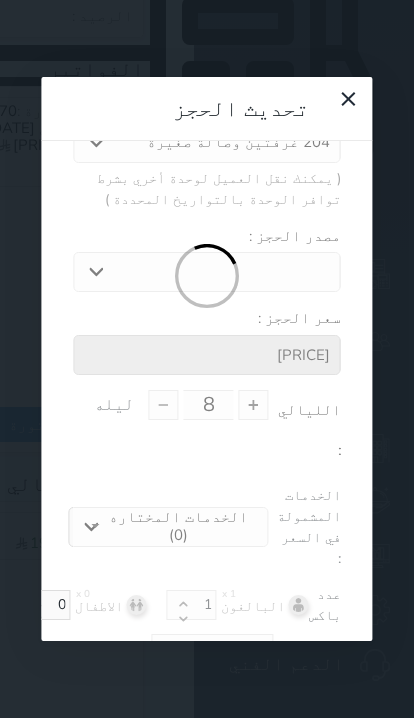 type on "3880.00" 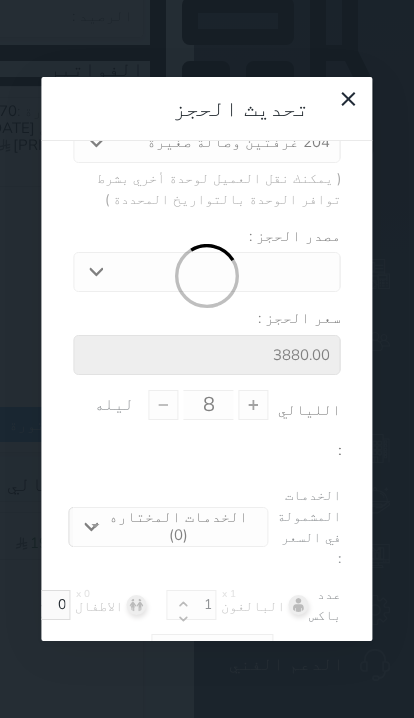 click at bounding box center [206, 276] 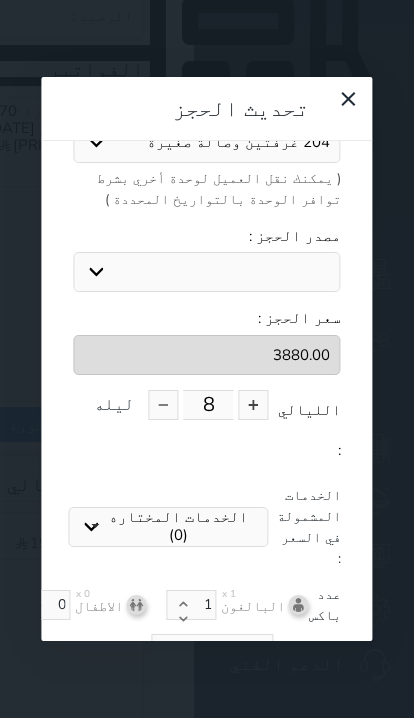 click at bounding box center (164, 405) 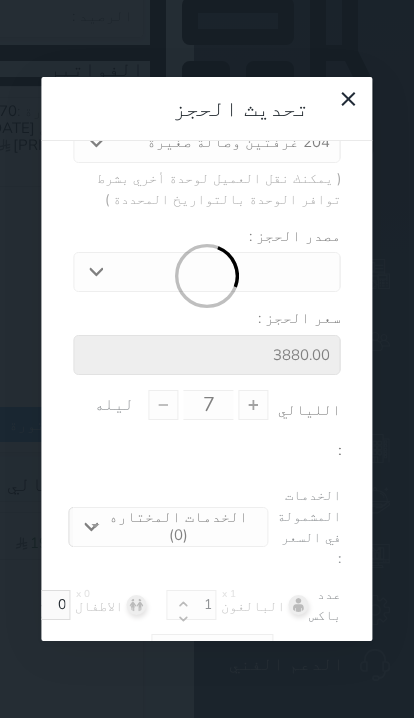 type on "[PRICE]" 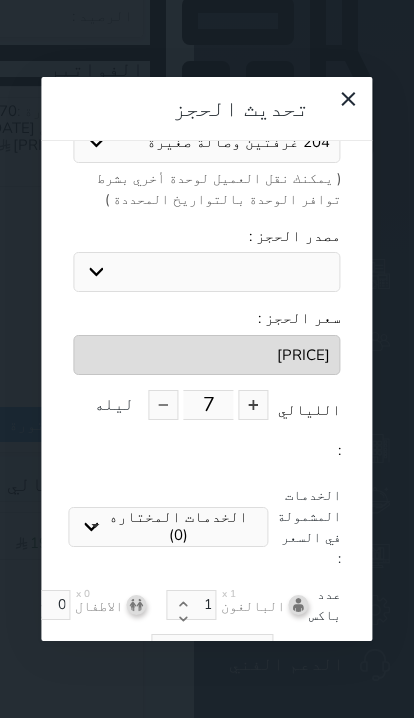 click at bounding box center [164, 405] 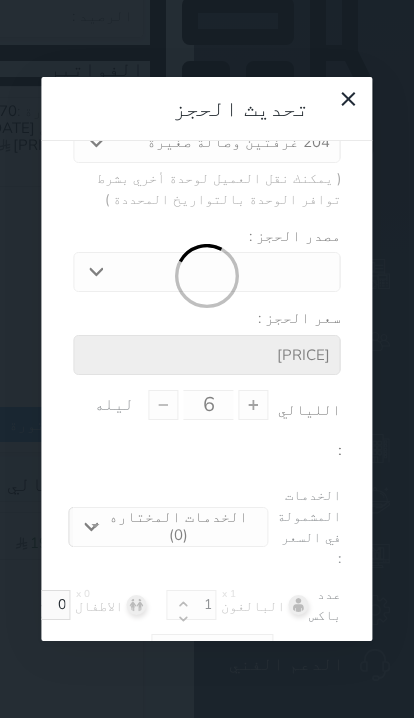 type on "2910.00" 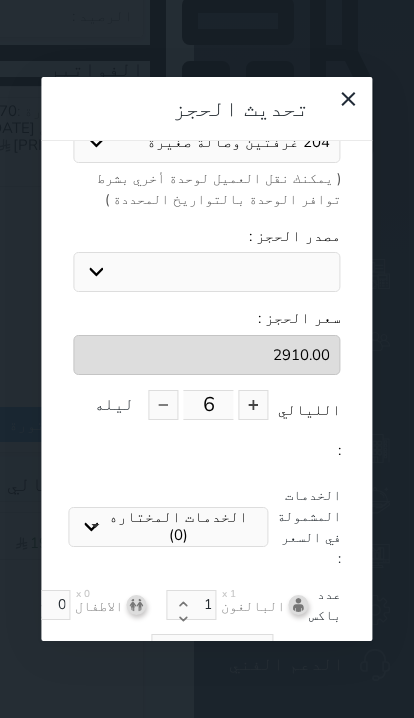 click at bounding box center (164, 405) 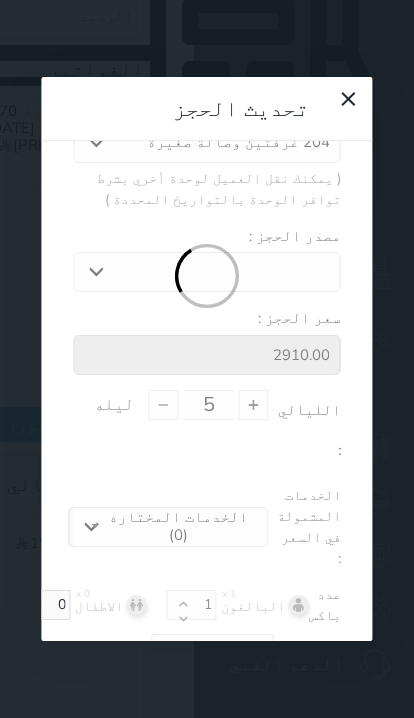 type on "2425.00" 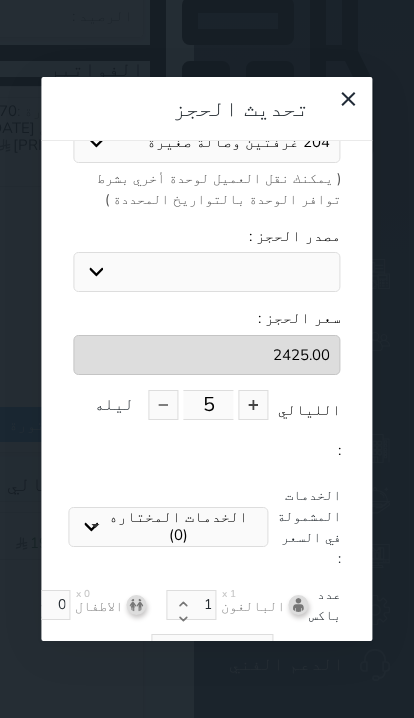 click at bounding box center (164, 405) 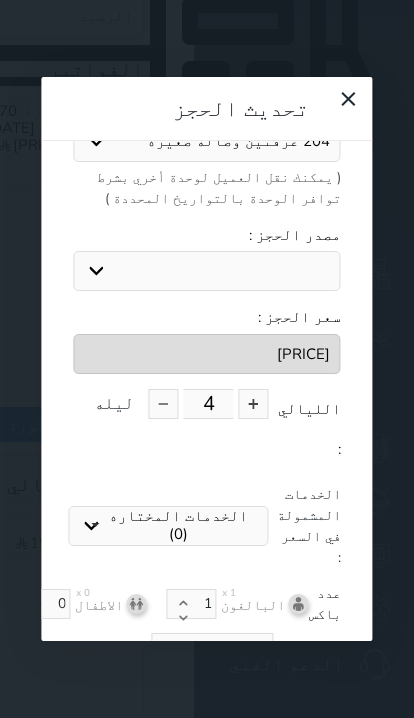 scroll, scrollTop: 342, scrollLeft: 0, axis: vertical 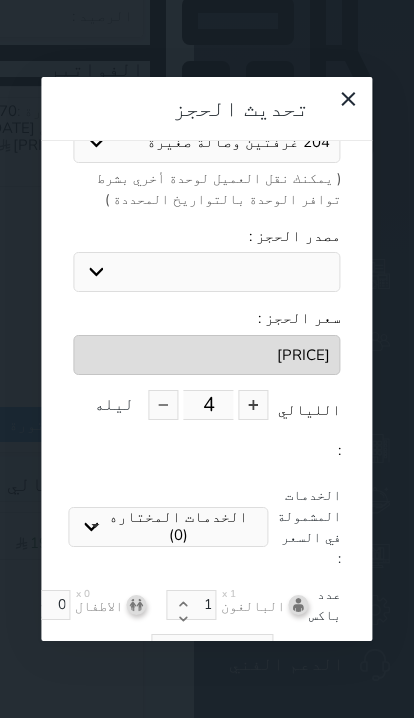 click on "تحديث الحجز" at bounding box center [206, 701] 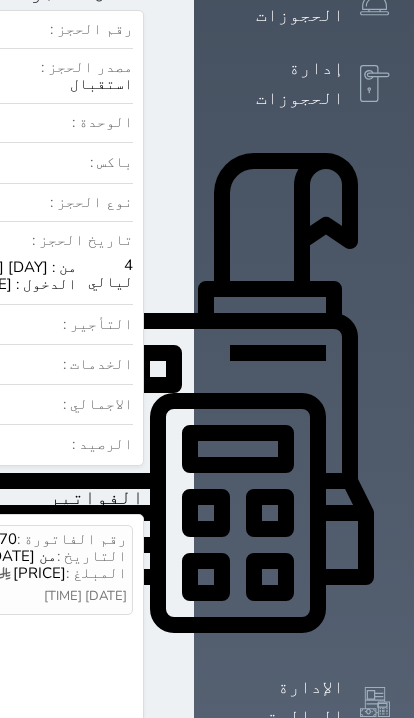 scroll, scrollTop: 516, scrollLeft: 0, axis: vertical 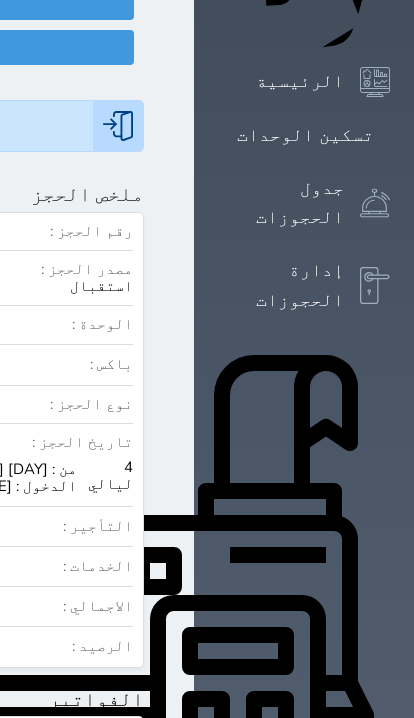 click at bounding box center (-799, 194) 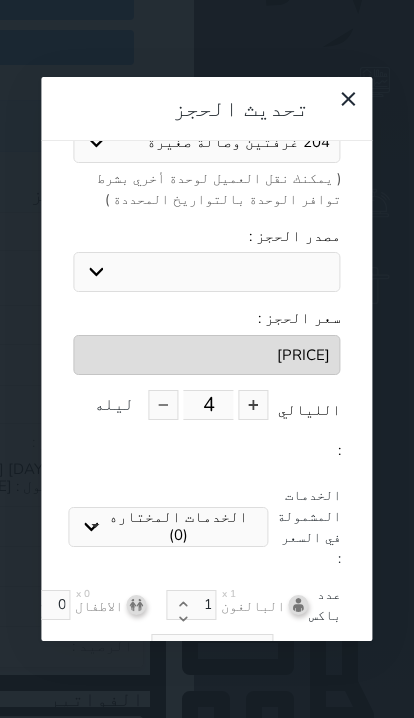 click 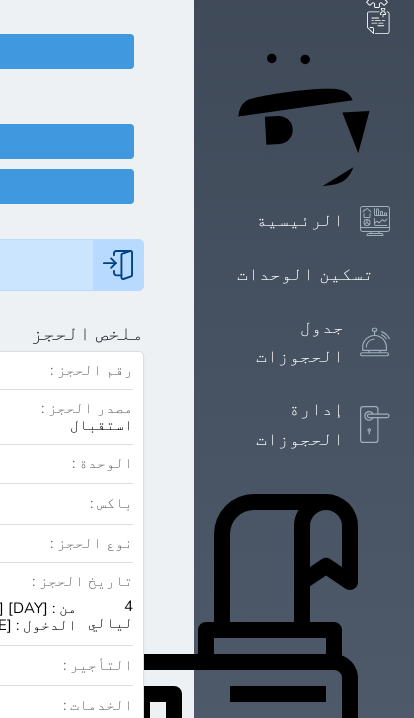 scroll, scrollTop: 182, scrollLeft: 0, axis: vertical 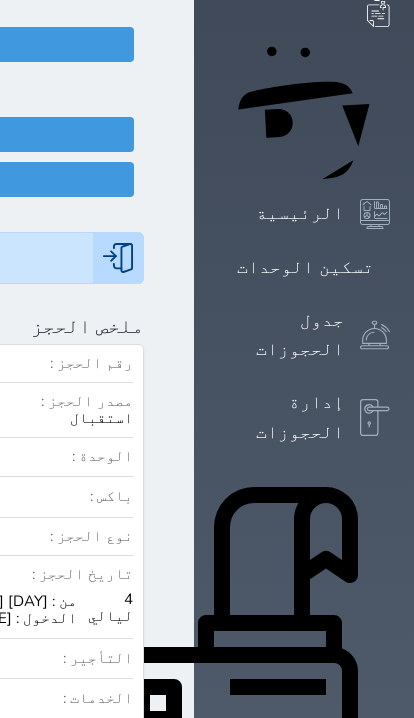 click at bounding box center (-799, 326) 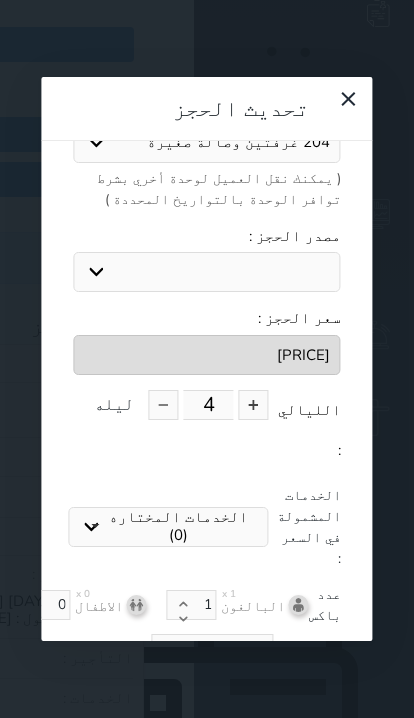 click at bounding box center (254, 405) 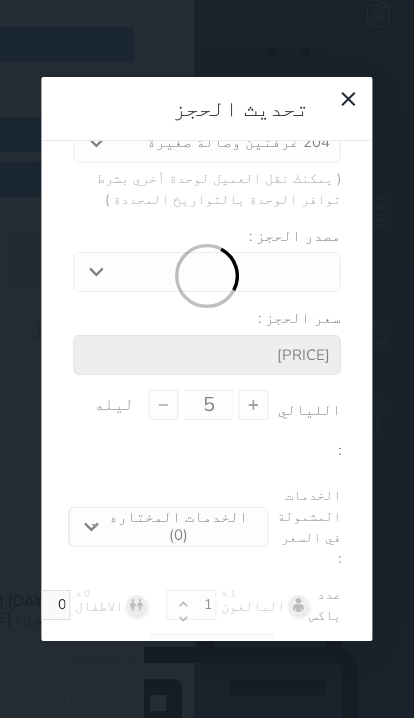 type on "2425.00" 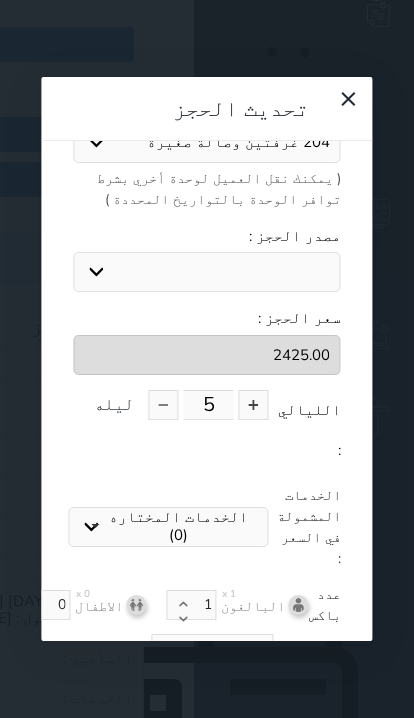 click at bounding box center [254, 405] 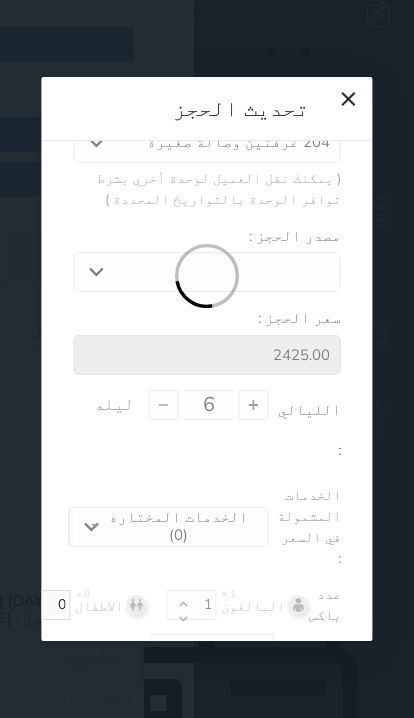 type on "2910.00" 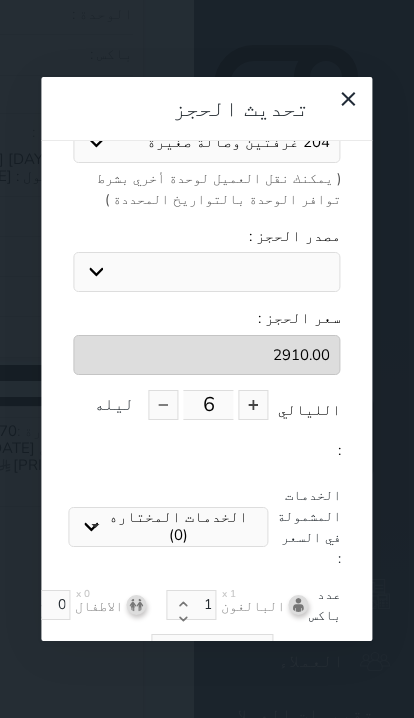 scroll, scrollTop: 625, scrollLeft: 0, axis: vertical 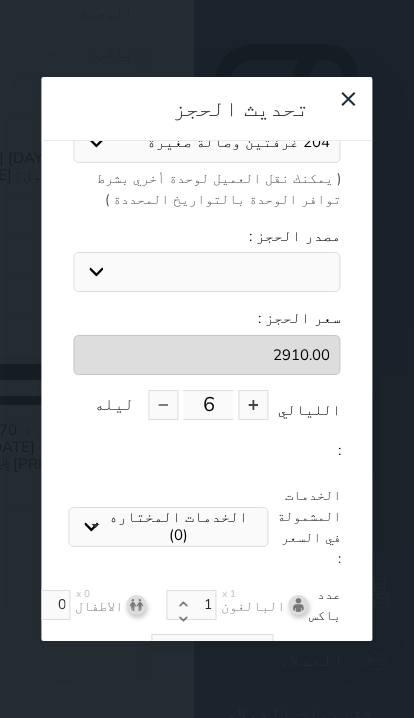 click at bounding box center [164, 405] 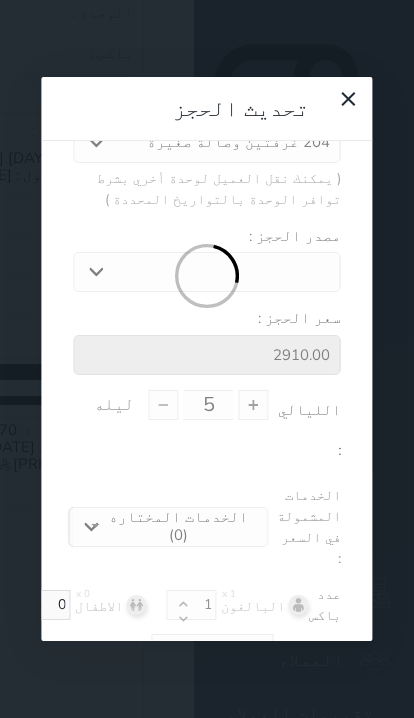 type on "2425.00" 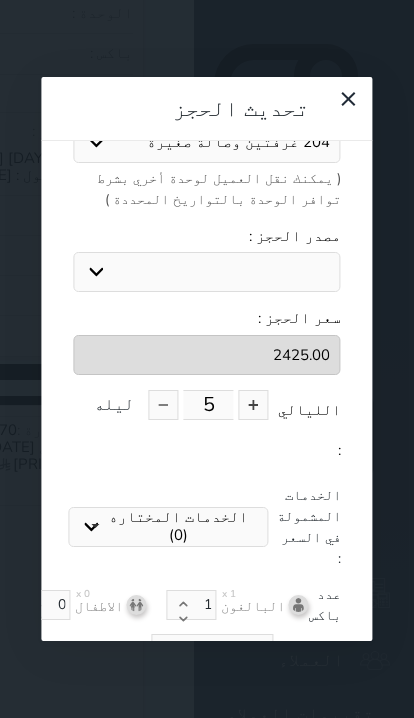 click at bounding box center [164, 405] 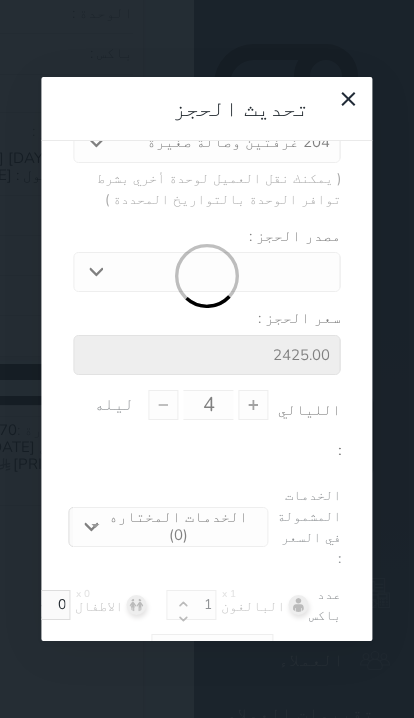 type on "[PRICE]" 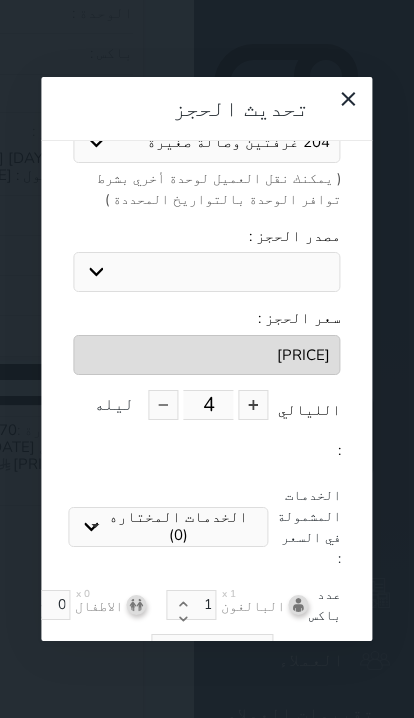 click 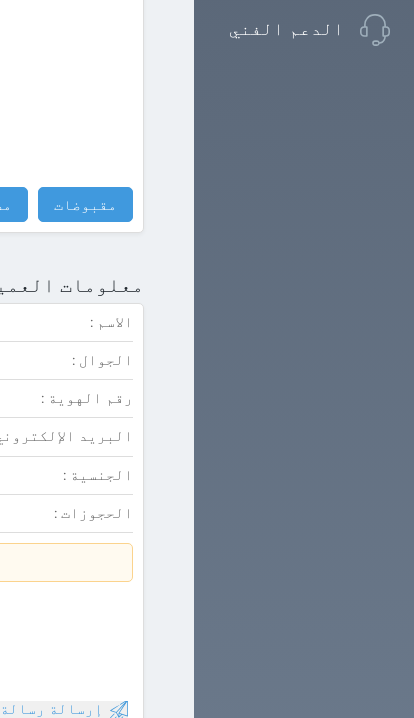 click at bounding box center (170, -1549) 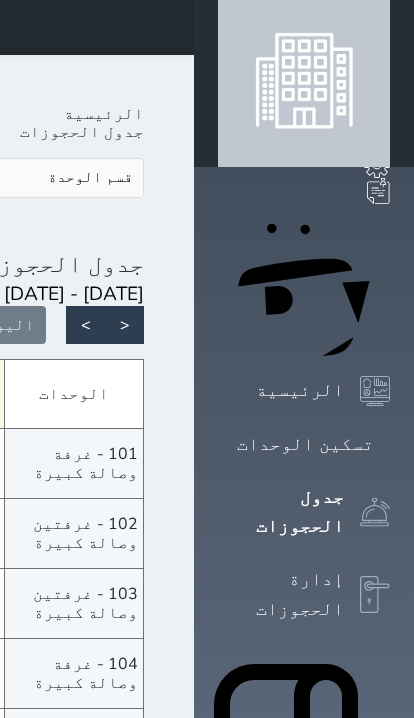 scroll, scrollTop: 1, scrollLeft: 0, axis: vertical 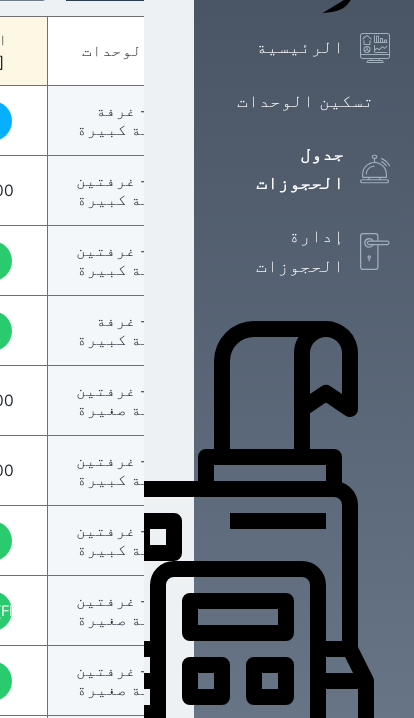 click on "[PRICE] الجمعة - [DATE]" at bounding box center (-163, 610) 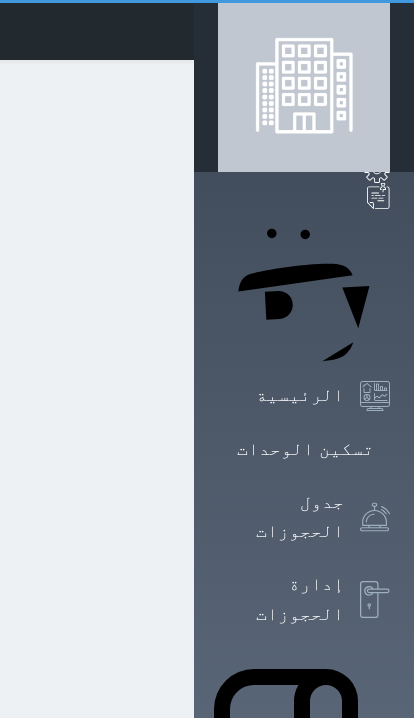 select on "1" 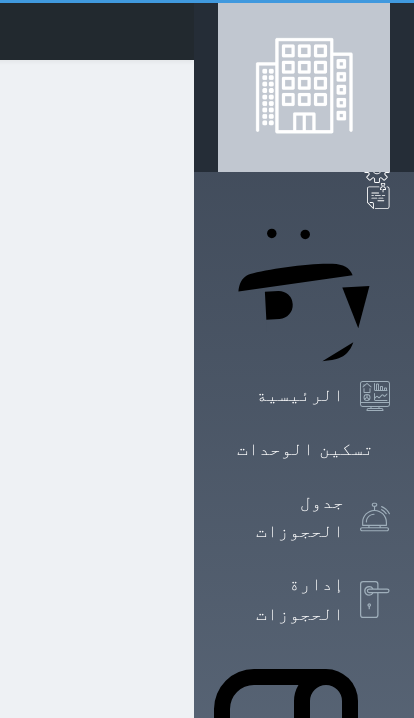 select 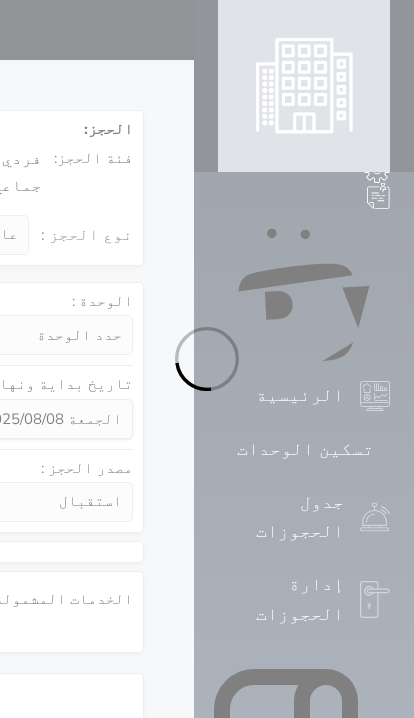 select on "[NUMBER]" 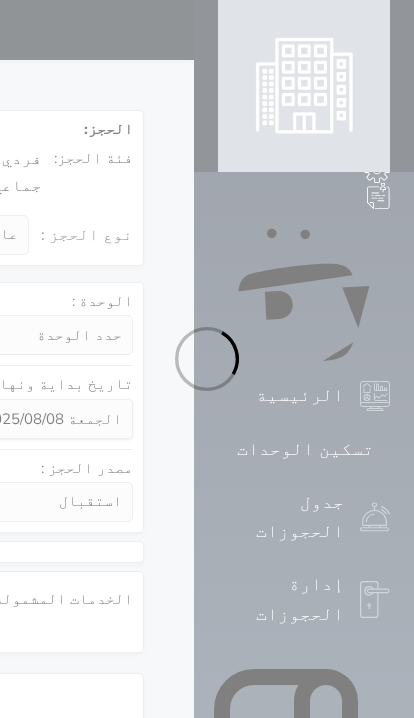 select on "1" 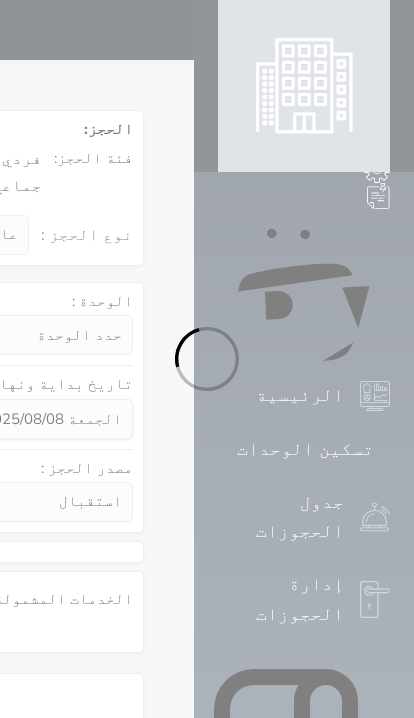 select on "113" 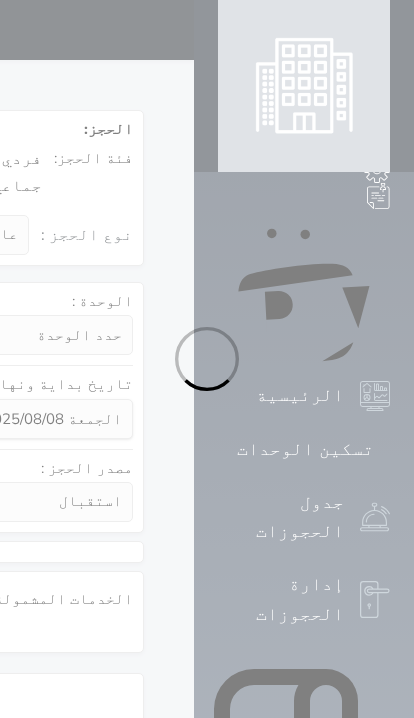 select on "1" 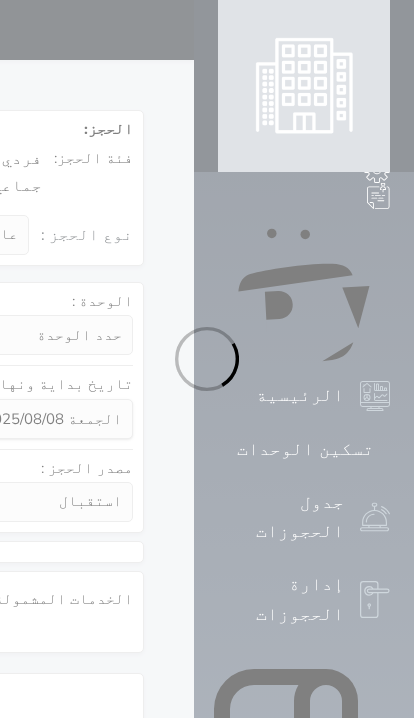 select 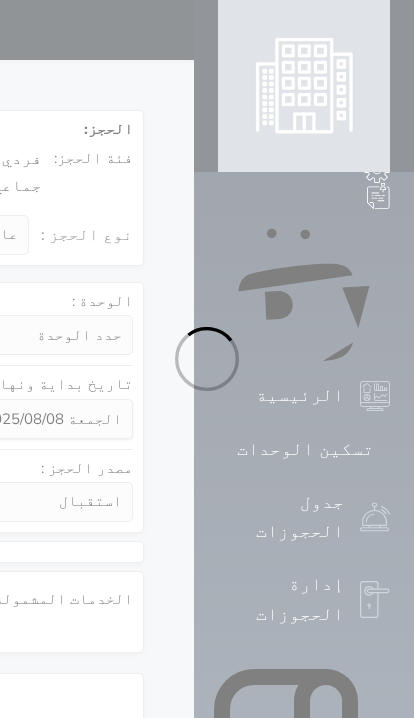 select on "7" 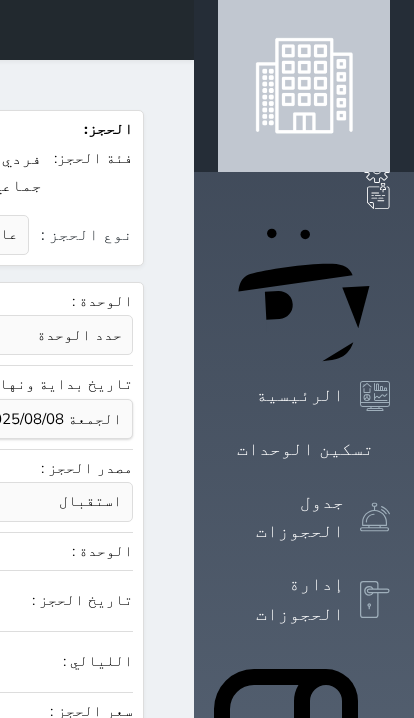 select 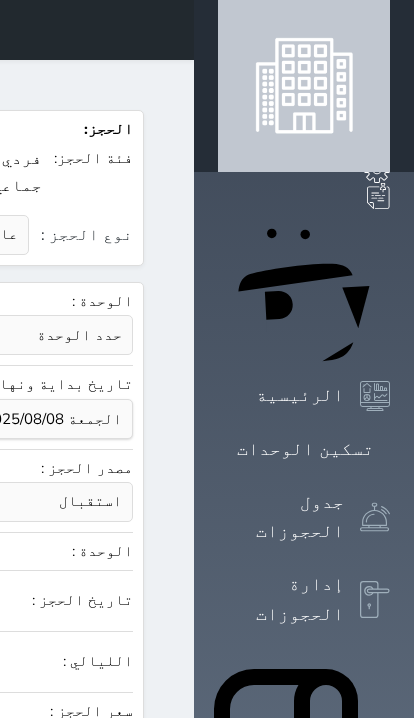 click at bounding box center [-122, 652] 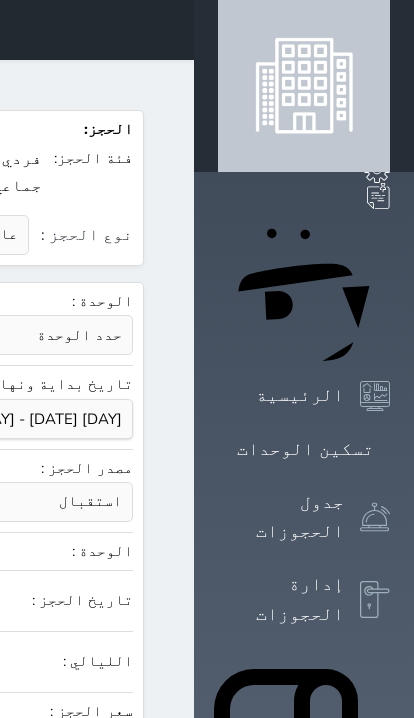 type on "3" 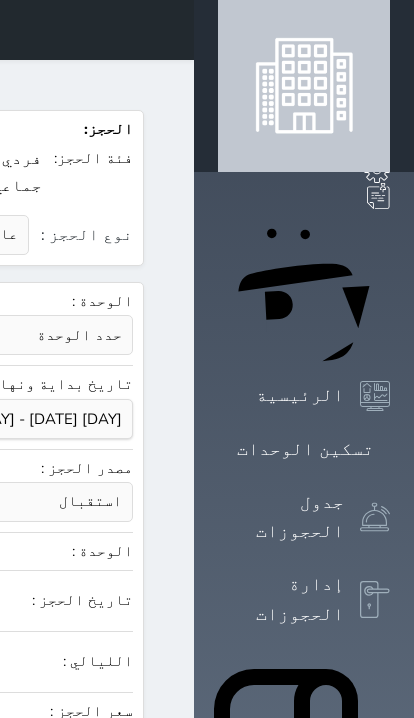 select on "1" 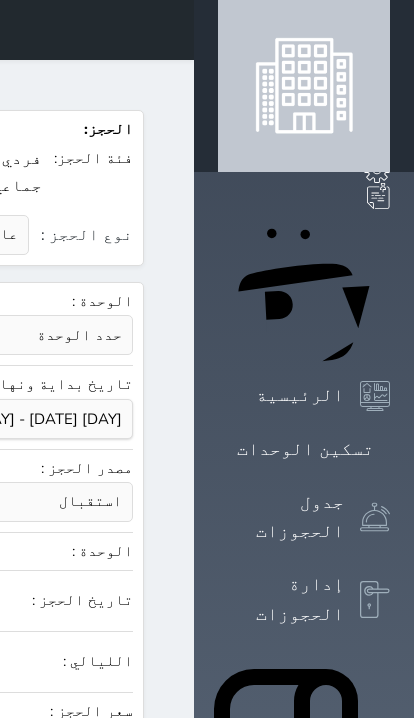 select 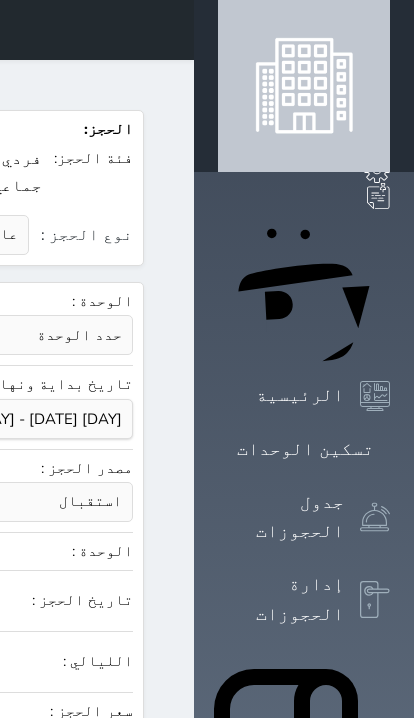 select on "1" 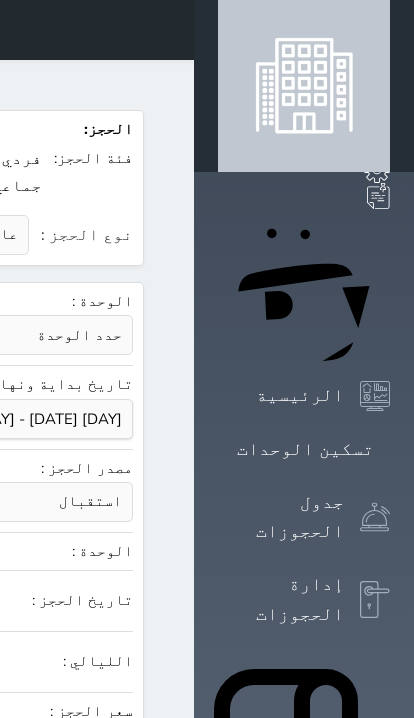 select 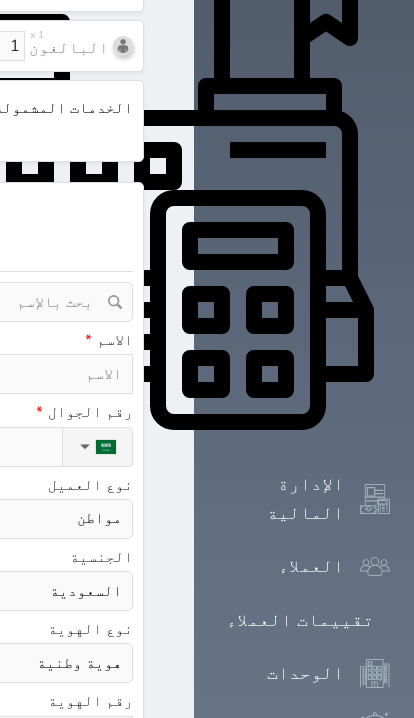 scroll, scrollTop: 720, scrollLeft: 0, axis: vertical 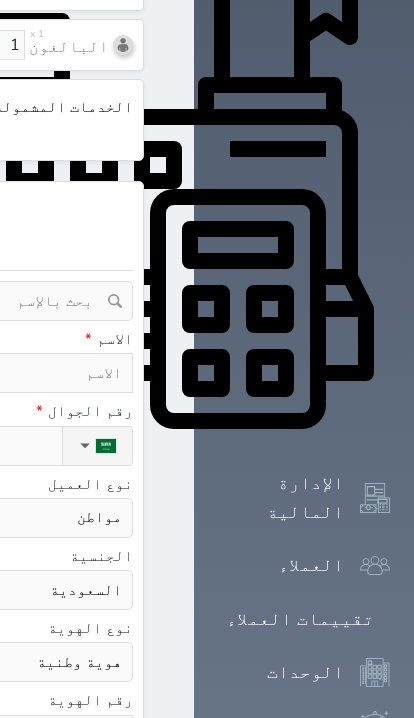 click on "رقم الهوية" at bounding box center [-368, 235] 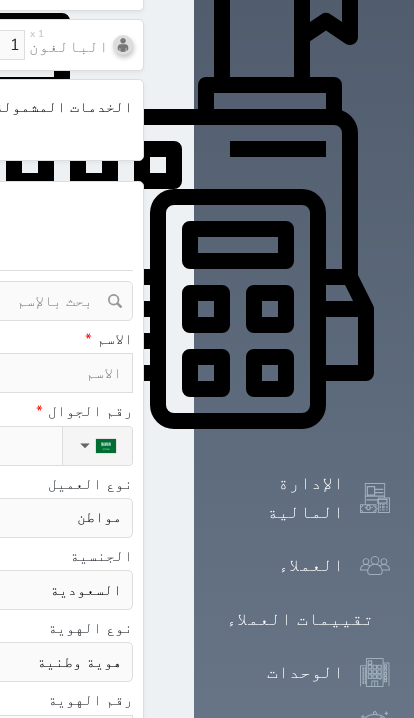radio on "false" 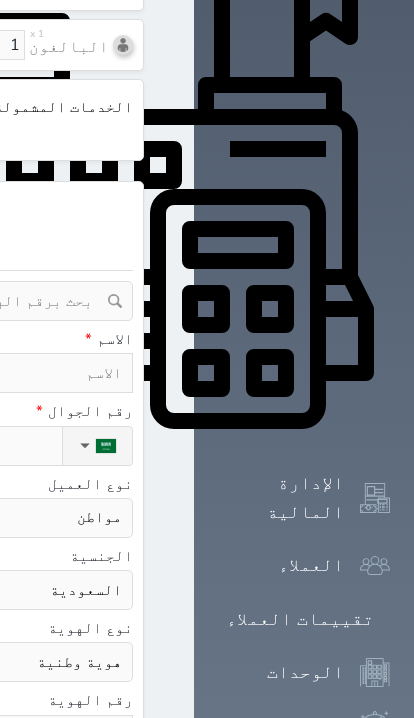 click at bounding box center [-343, 301] 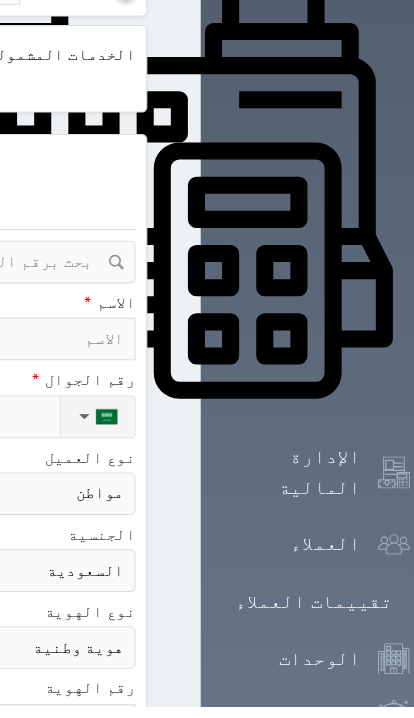 paste on "[NUMBER]" 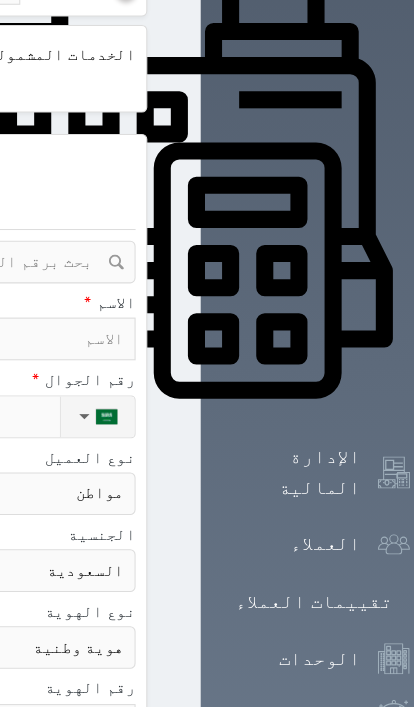 type on "[NUMBER]" 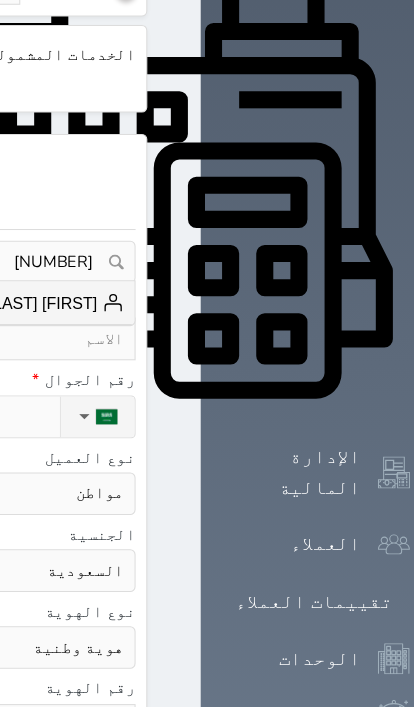 select 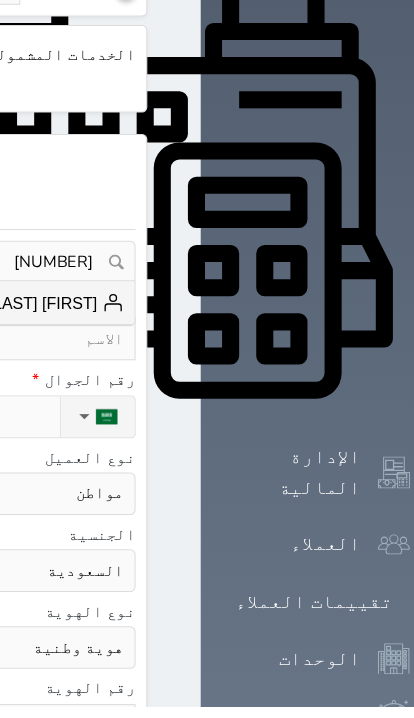 click on "[FIRST] [LAST] [LAST] [LAST]" at bounding box center (8, 340) 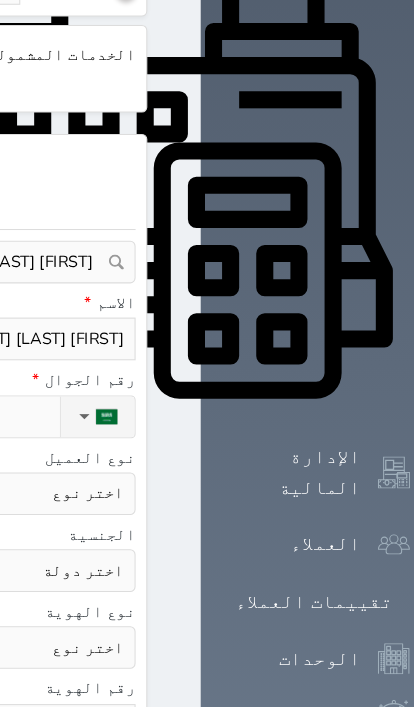 scroll, scrollTop: 775, scrollLeft: 0, axis: vertical 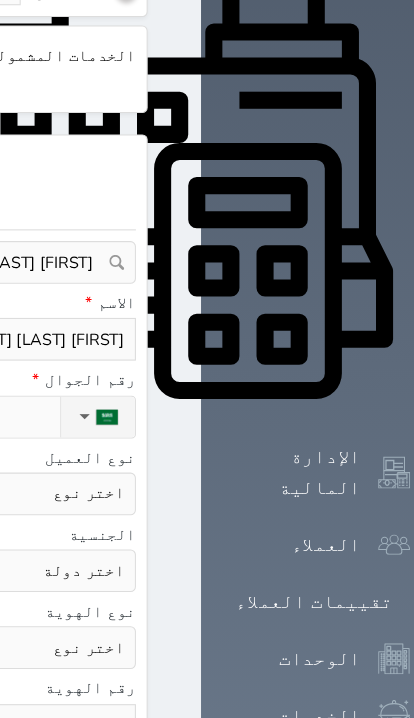 select 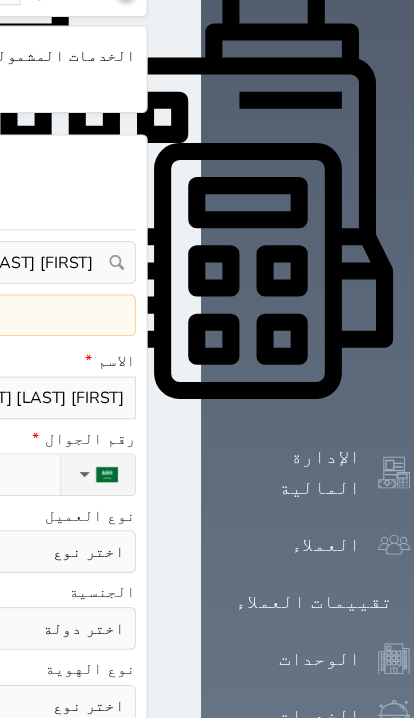 select 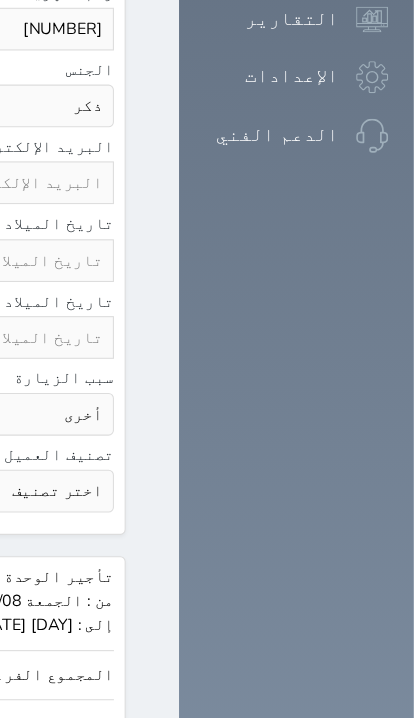 scroll, scrollTop: 1508, scrollLeft: 0, axis: vertical 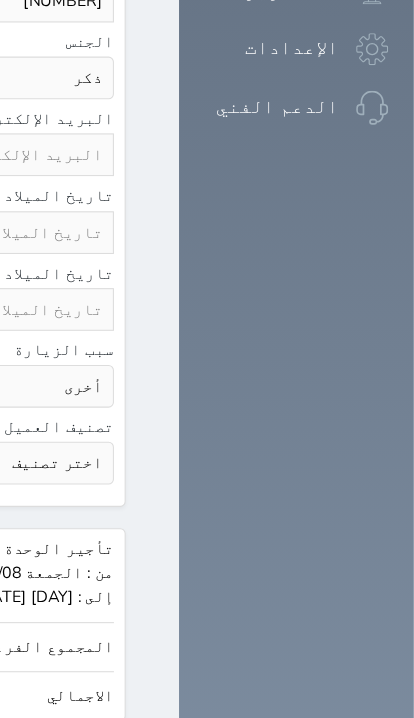 click on "2425.00" at bounding box center (-740, 652) 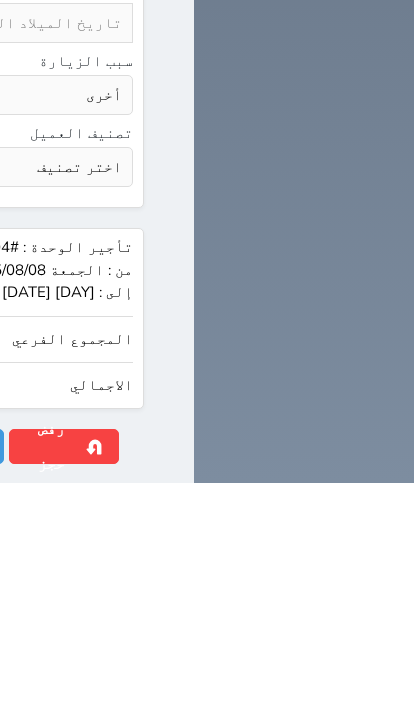type on "2425" 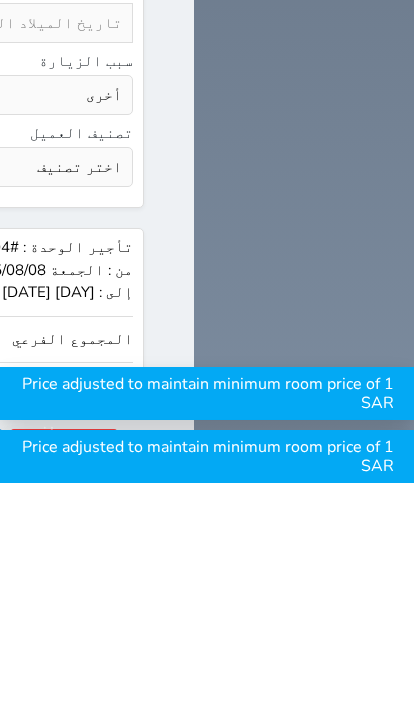type on "2" 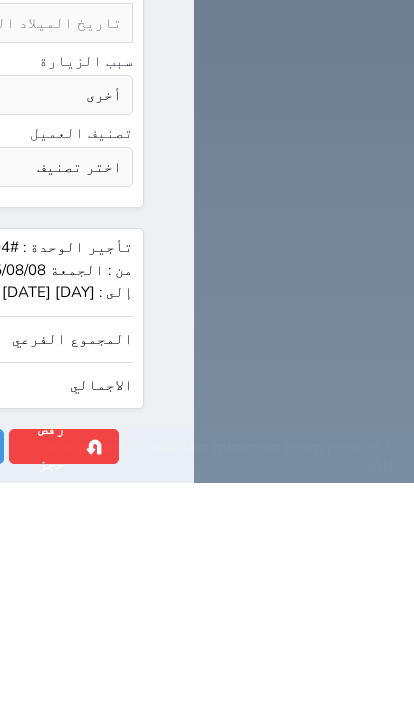 type on "272" 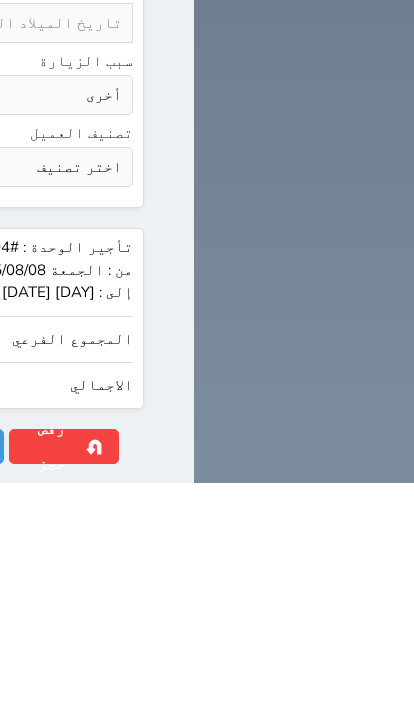 type on "2725" 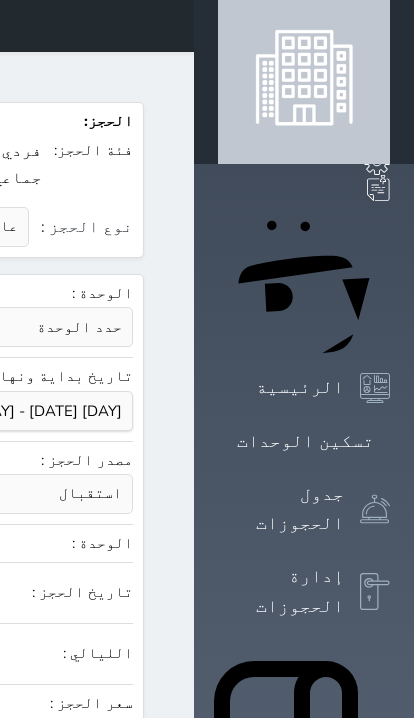 scroll, scrollTop: 0, scrollLeft: 0, axis: both 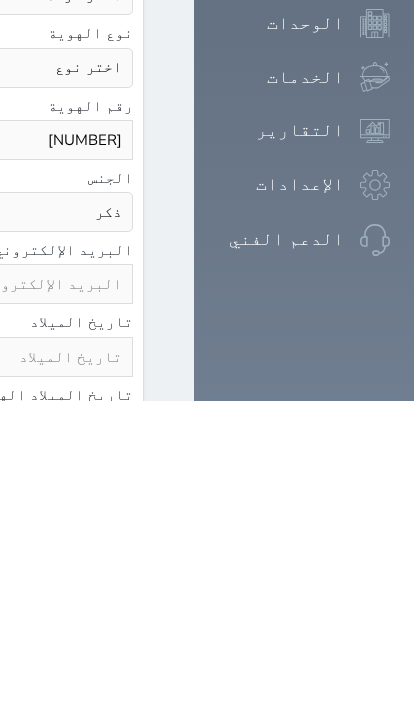 type on "[PRICE]" 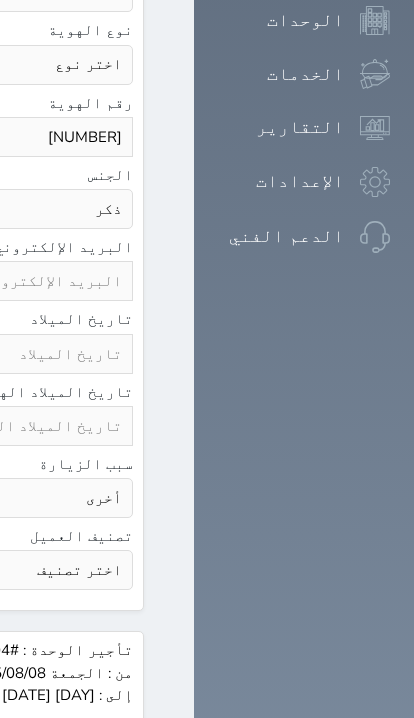 scroll, scrollTop: 1540, scrollLeft: 0, axis: vertical 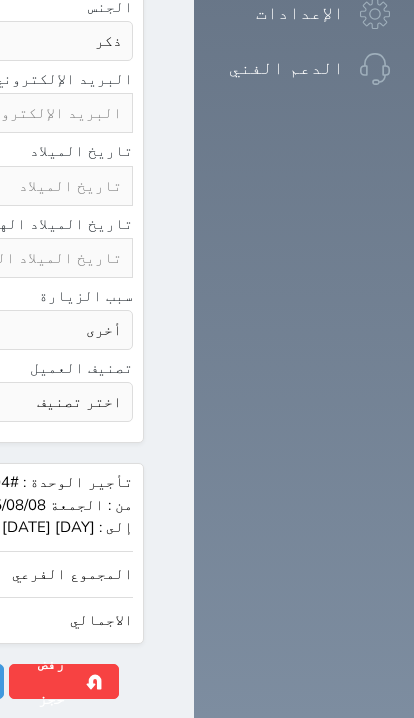 click on "حجز" at bounding box center (-394, 681) 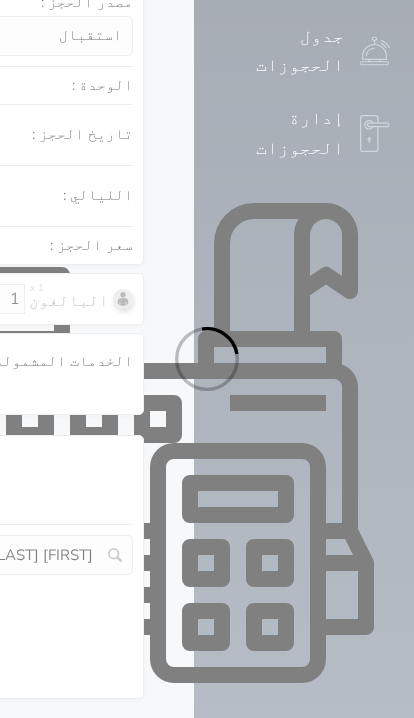 select on "7" 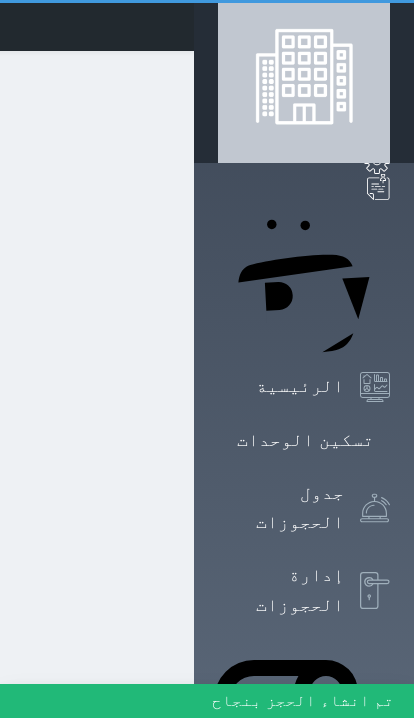 scroll, scrollTop: 1, scrollLeft: 0, axis: vertical 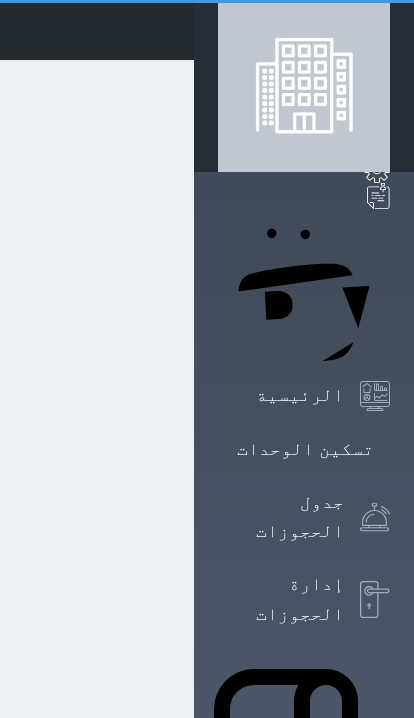 select on "1" 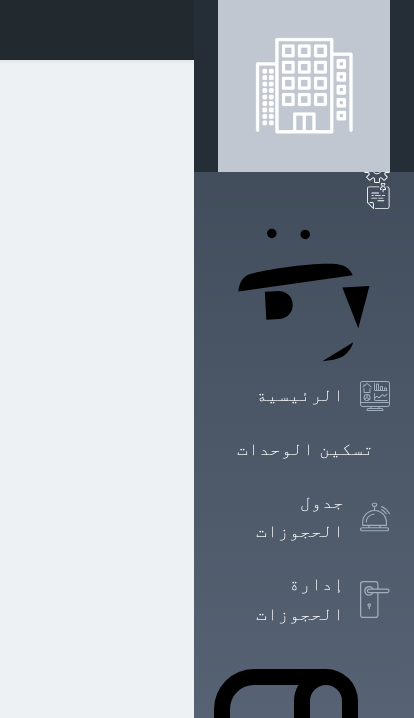 select 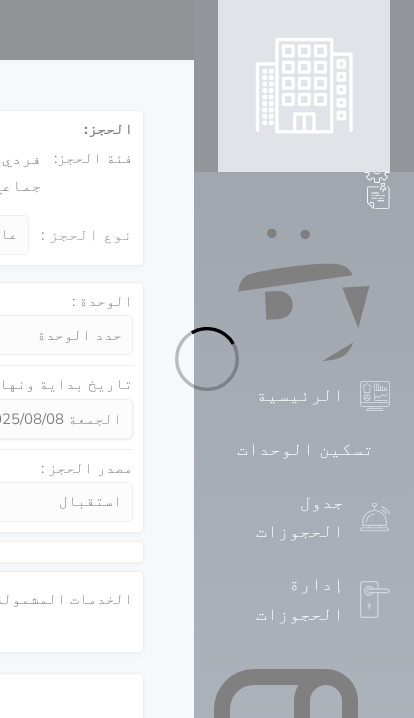 select 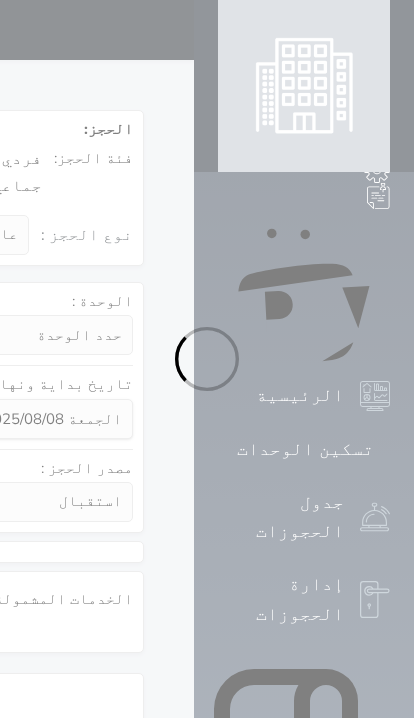 select on "113" 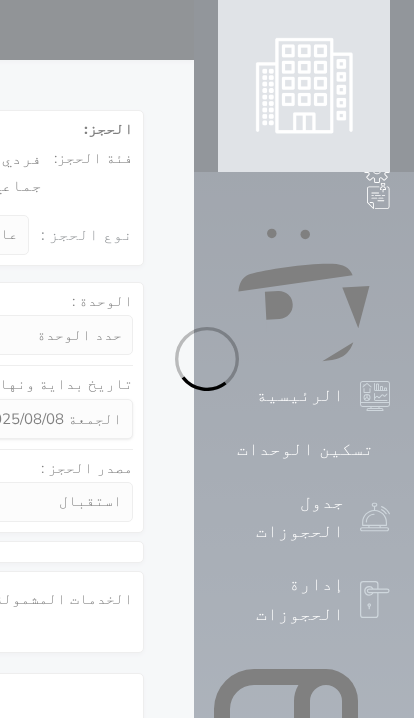 select on "1" 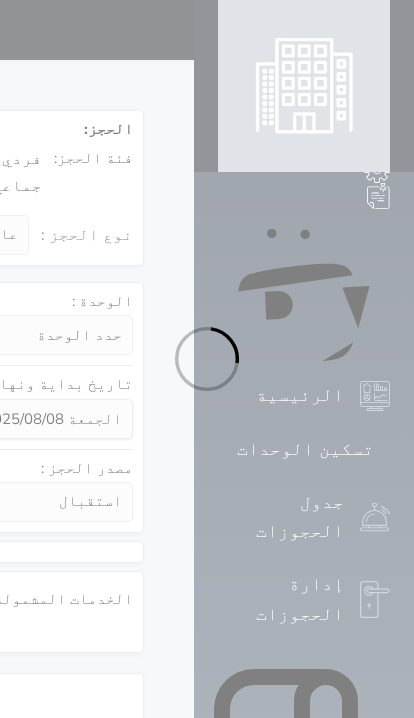 select 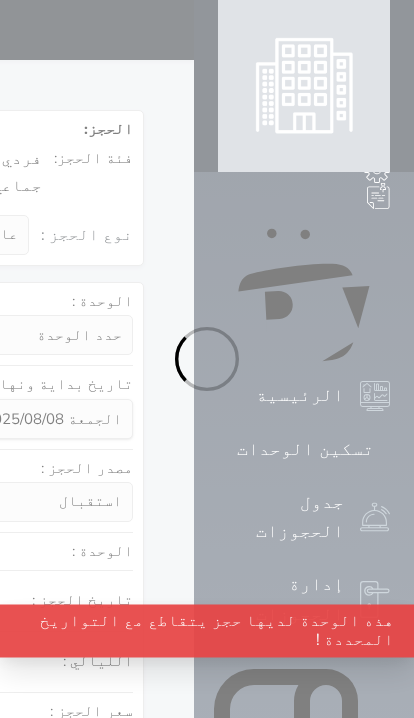select 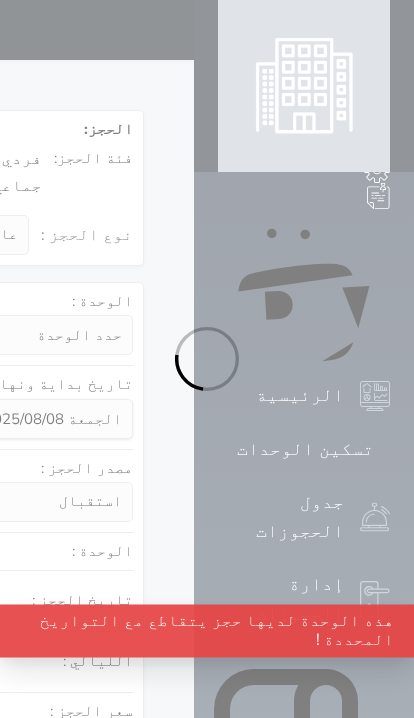 select 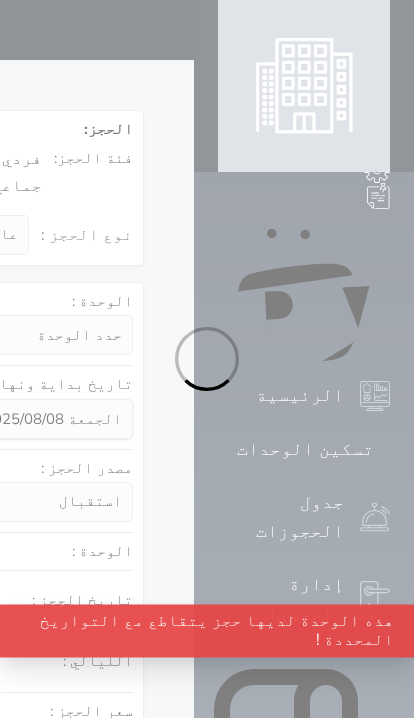 select 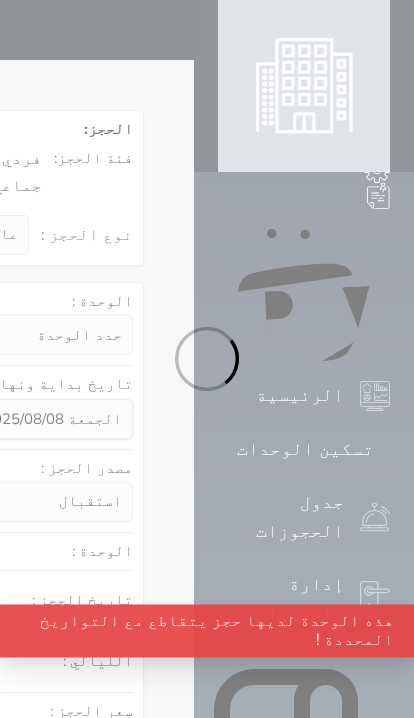 select 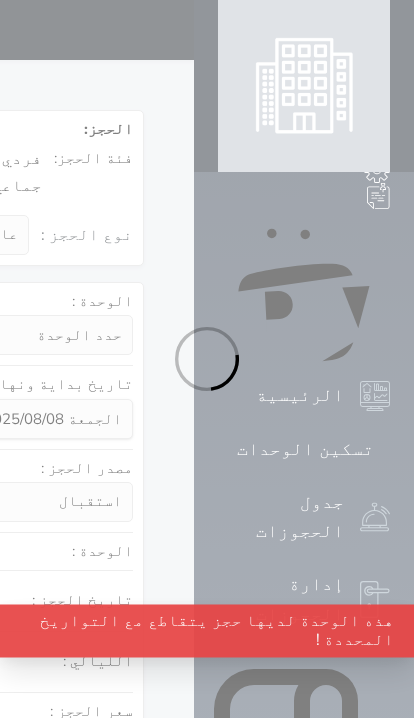 select 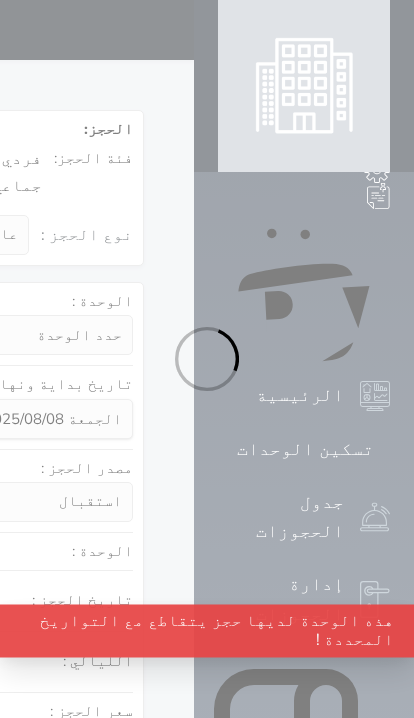select 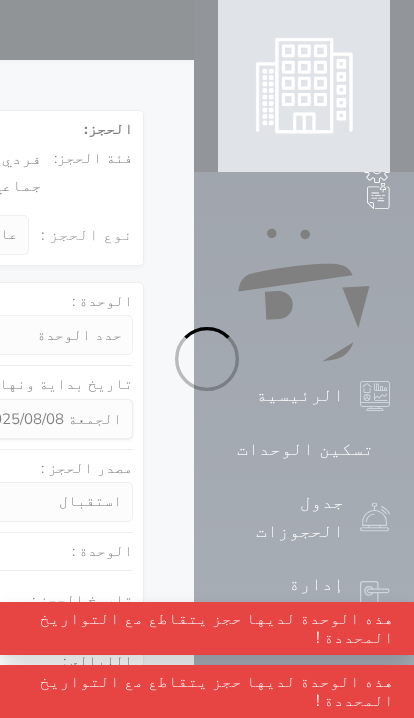 scroll, scrollTop: 348, scrollLeft: 0, axis: vertical 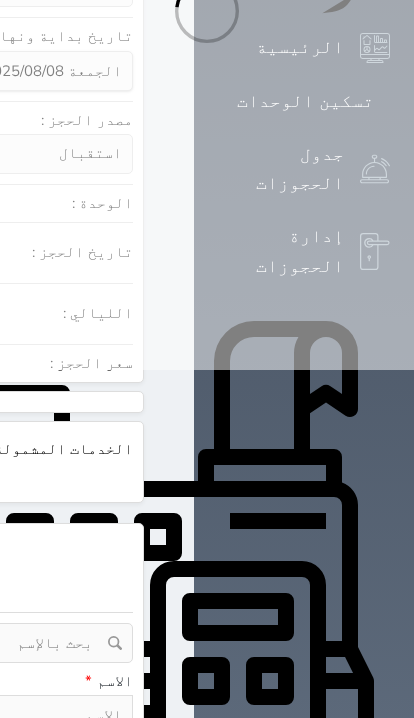 select 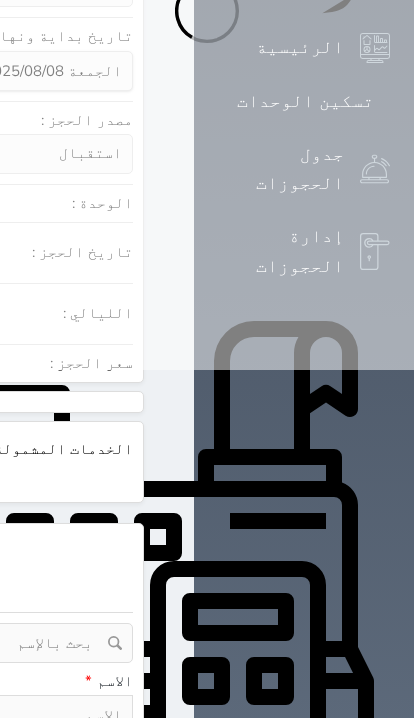 select 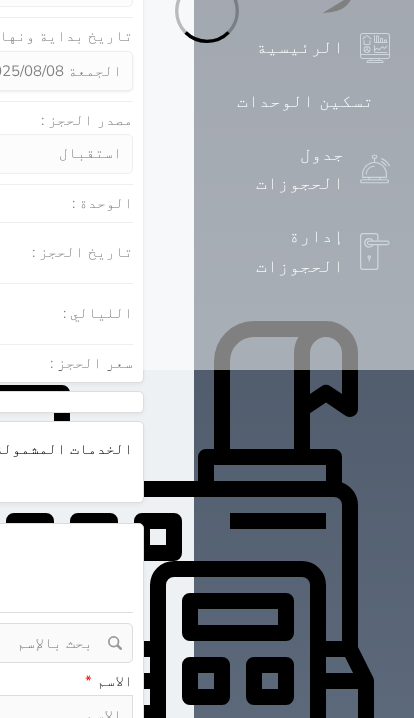 select on "1" 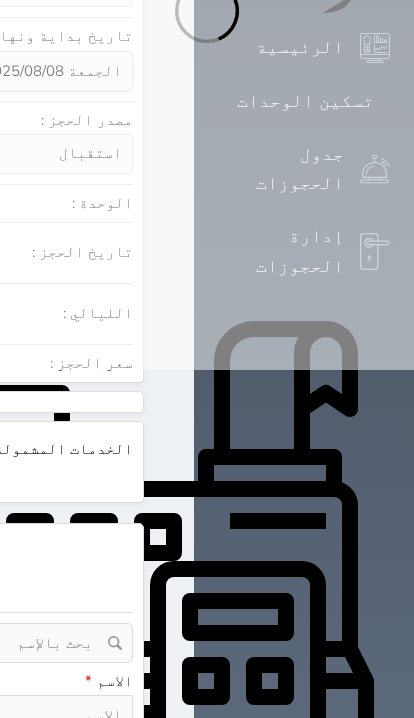 select on "7" 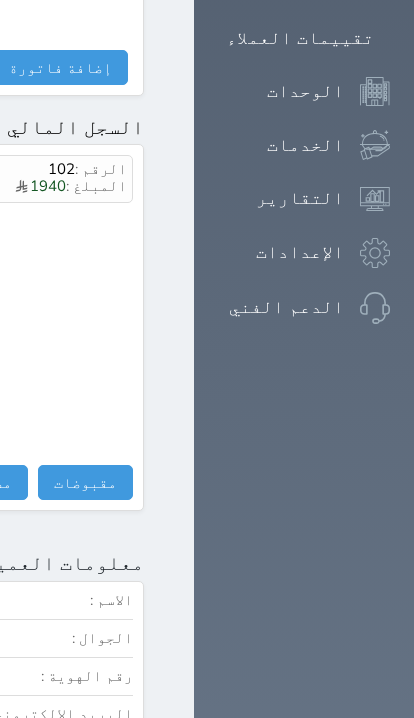 scroll, scrollTop: 1303, scrollLeft: 0, axis: vertical 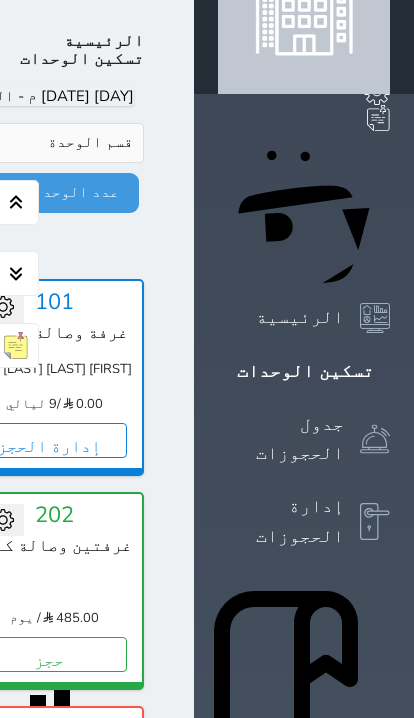 click at bounding box center [170, -48] 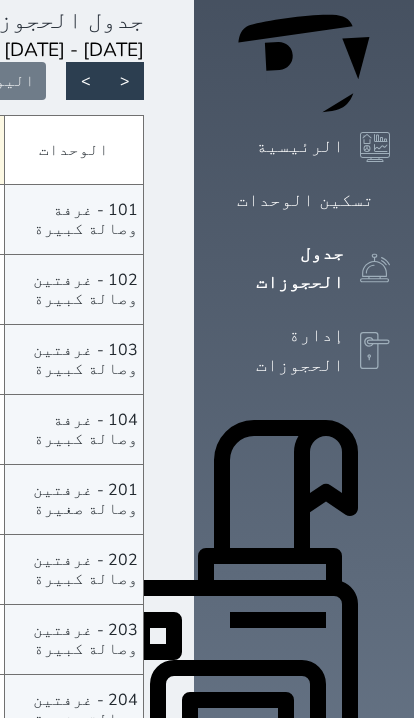 scroll, scrollTop: 308, scrollLeft: 0, axis: vertical 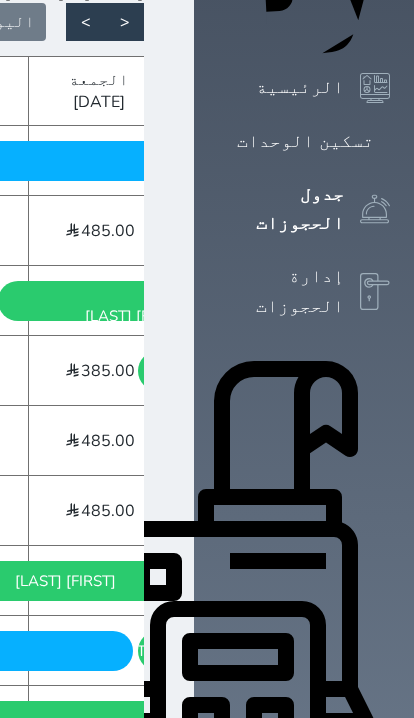 click on "[FIRST] [LAST] [LAST] [LAST]
[DAY] - [DATE]" at bounding box center (-215, 651) 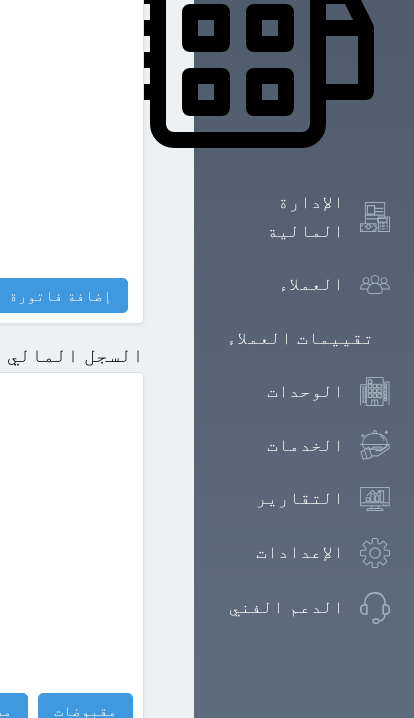 scroll, scrollTop: 1002, scrollLeft: 0, axis: vertical 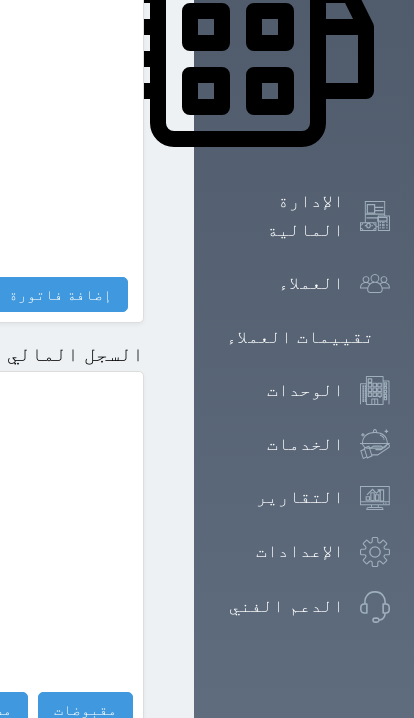 click on "مقبوضات" at bounding box center [85, 709] 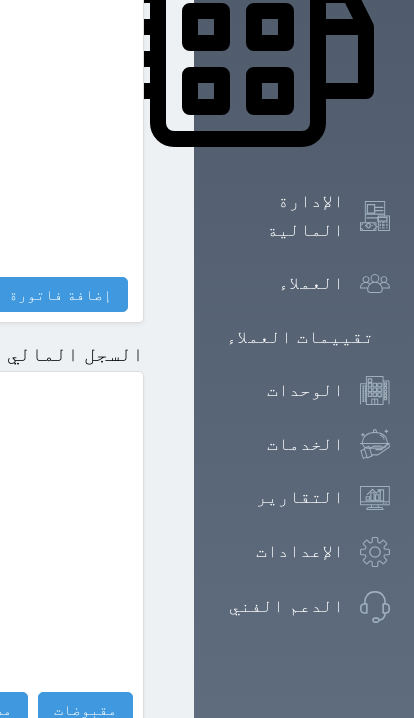 select 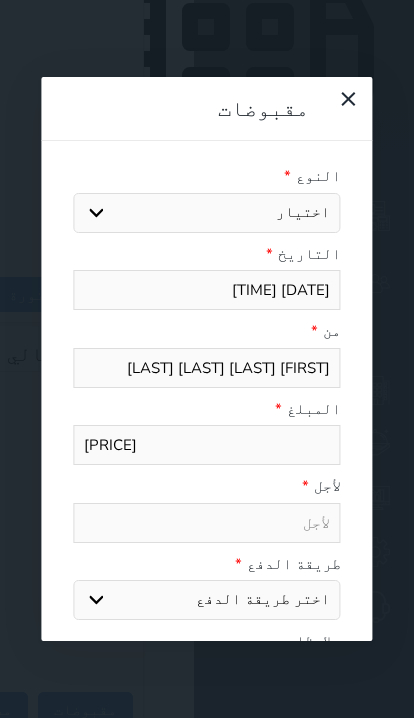 click on "اختيار   مقبوضات عامة قيمة إيجار فواتير تامين عربون لا ينطبق آخر مغسلة واي فاي - الإنترنت مواقف السيارات طعام الأغذية والمشروبات مشروبات المشروبات الباردة المشروبات الساخنة الإفطار غداء عشاء مخبز و كعك حمام سباحة الصالة الرياضية سبا و خدمات الجمال اختيار وإسقاط (خدمات النقل) ميني بار كابل - تلفزيون سرير إضافي تصفيف الشعر التسوق خدمات الجولات السياحية المنظمة خدمات الدليل السياحي" at bounding box center [206, 213] 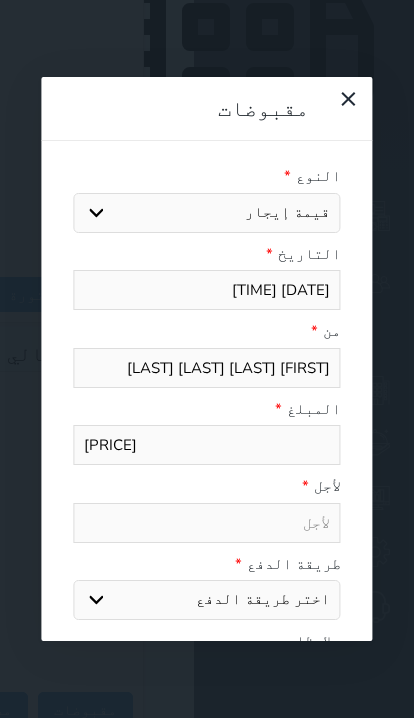 select 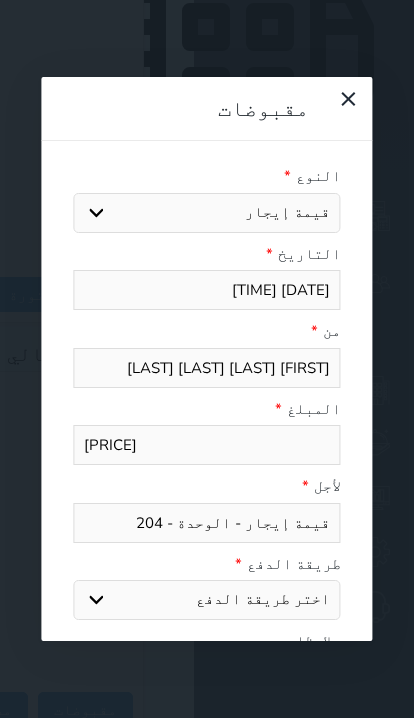 click on "اختر طريقة الدفع   دفع نقدى   تحويل بنكى   مدى   بطاقة ائتمان   آجل" at bounding box center [206, 600] 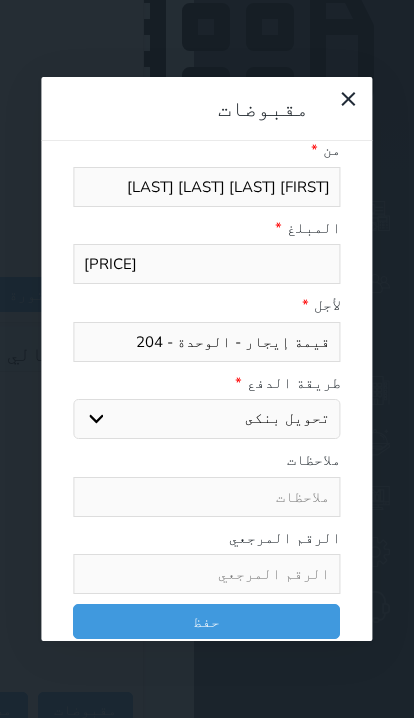 scroll, scrollTop: 181, scrollLeft: 0, axis: vertical 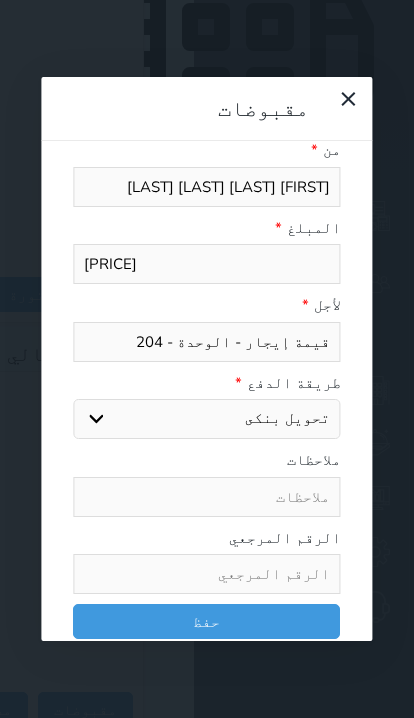 click on "حفظ" at bounding box center [206, 621] 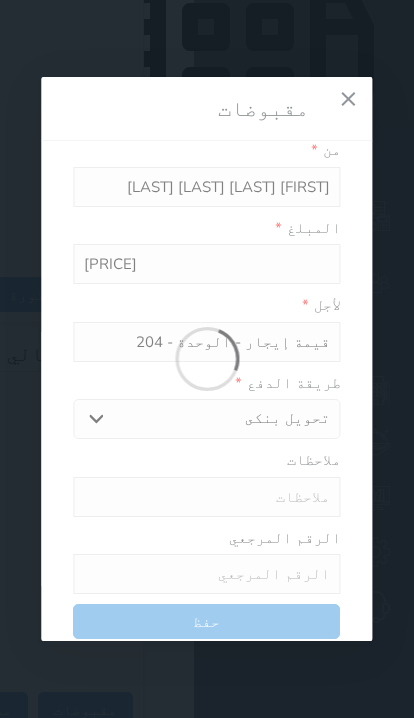 select 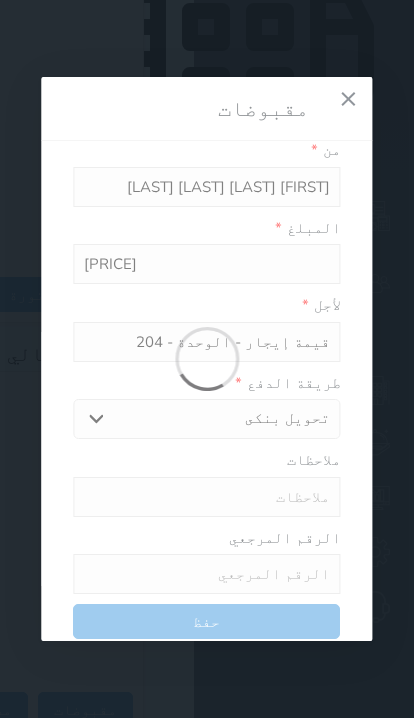 type 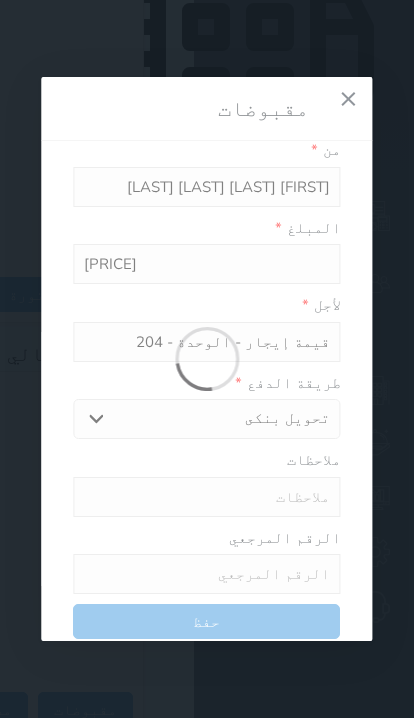 type on "0" 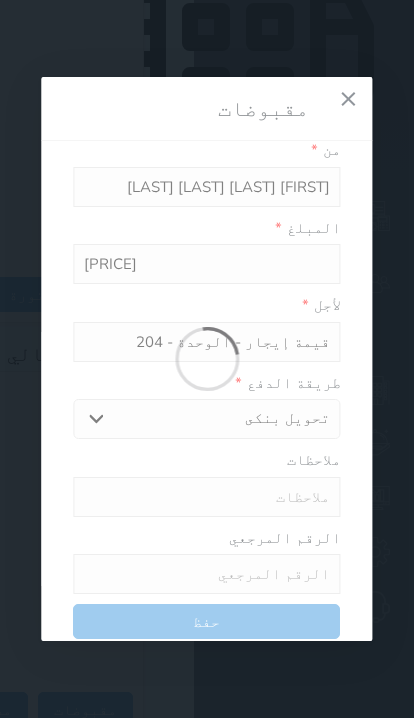 select 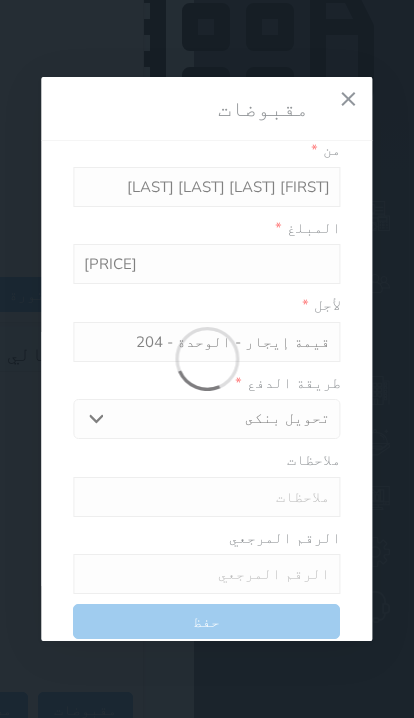 type on "0" 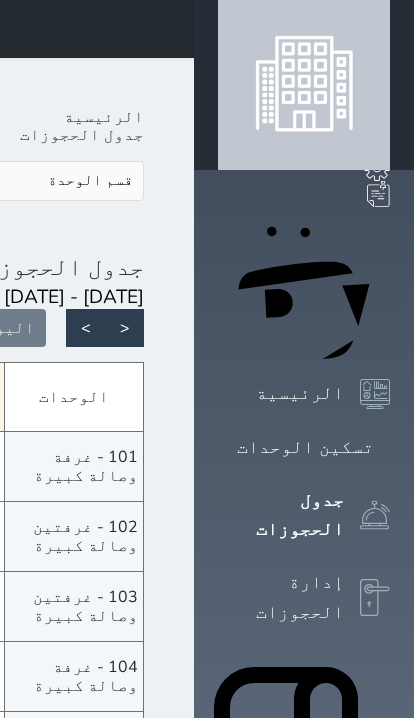 scroll, scrollTop: 0, scrollLeft: 0, axis: both 